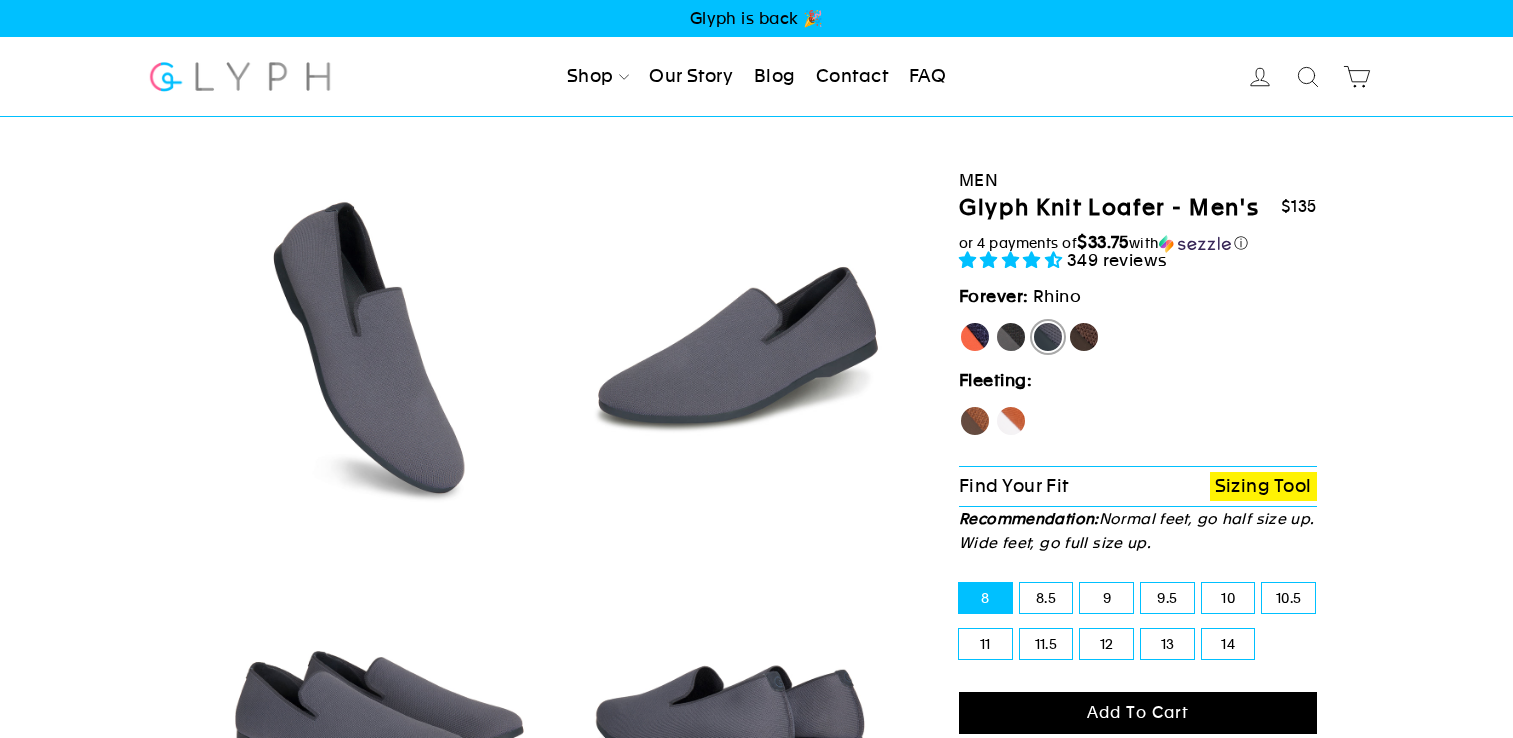 scroll, scrollTop: 0, scrollLeft: 0, axis: both 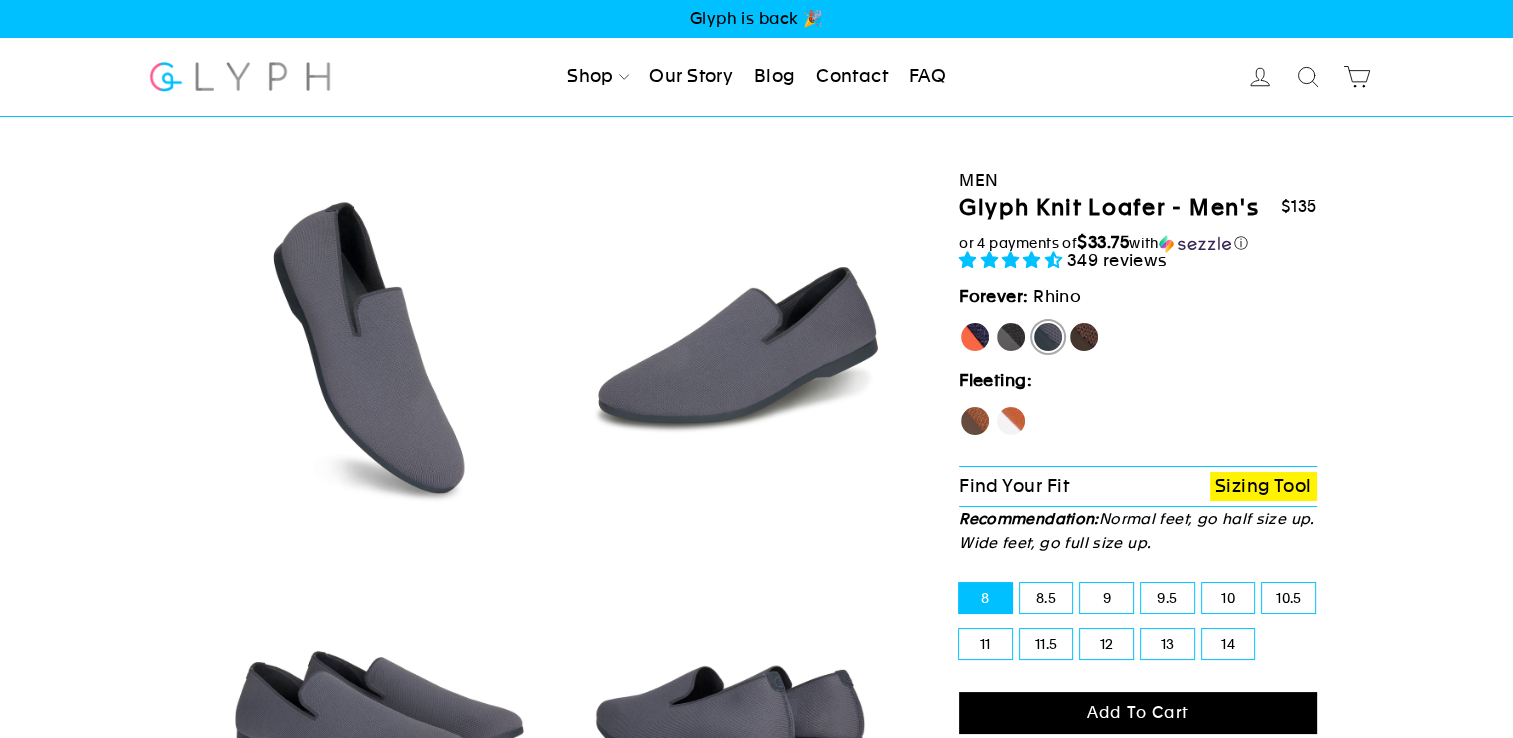select on "highest-rating" 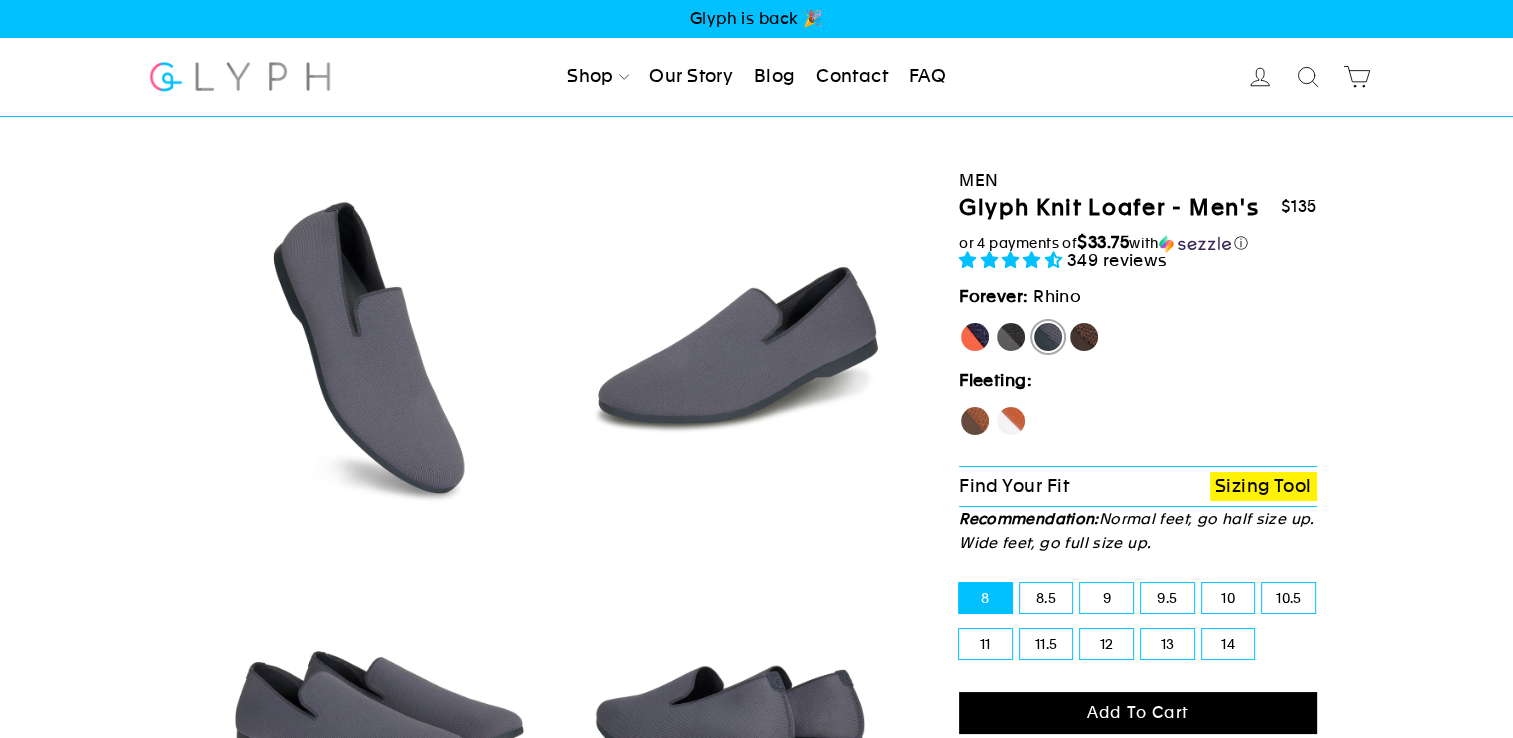 click on "Panther" at bounding box center (995, 321) 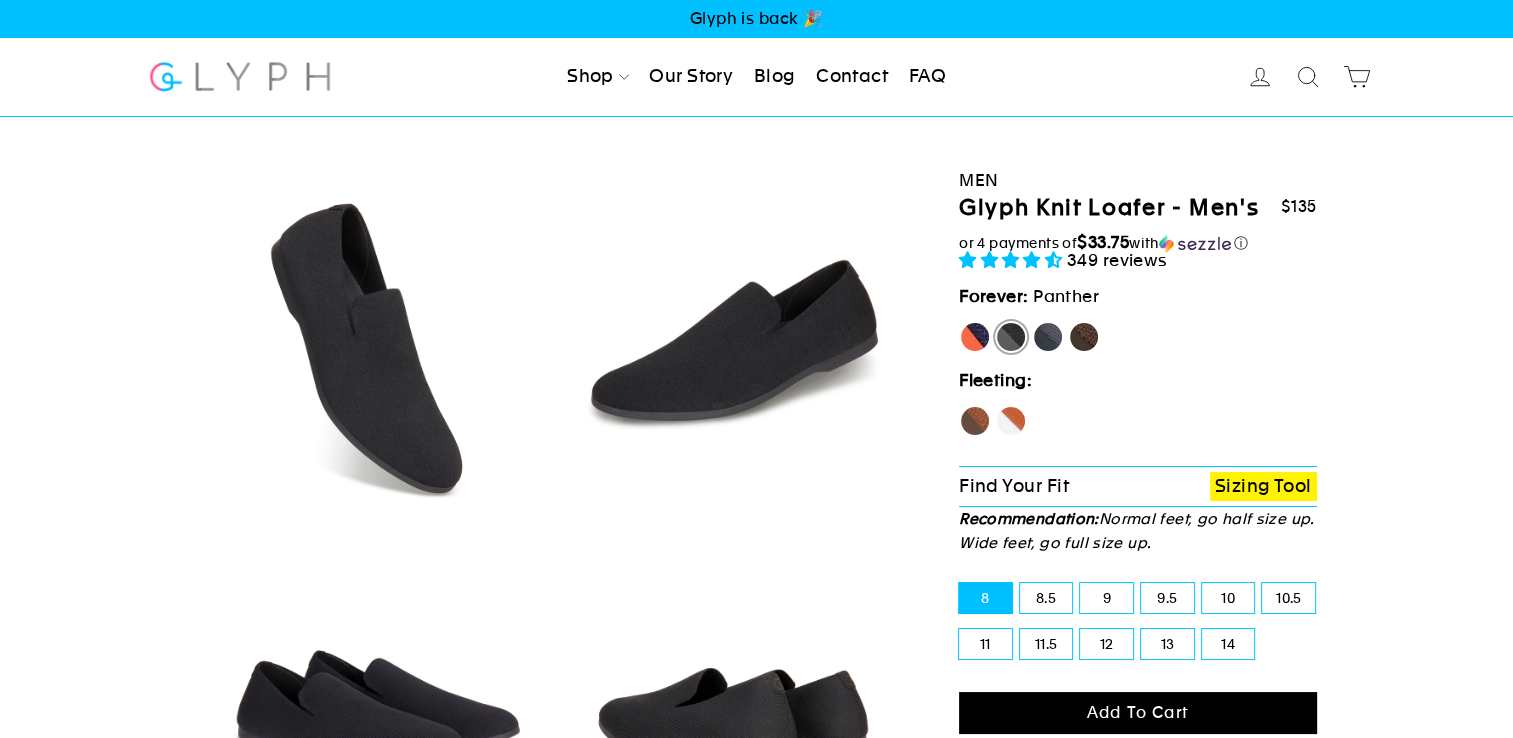 click on "Rhino" at bounding box center (1048, 337) 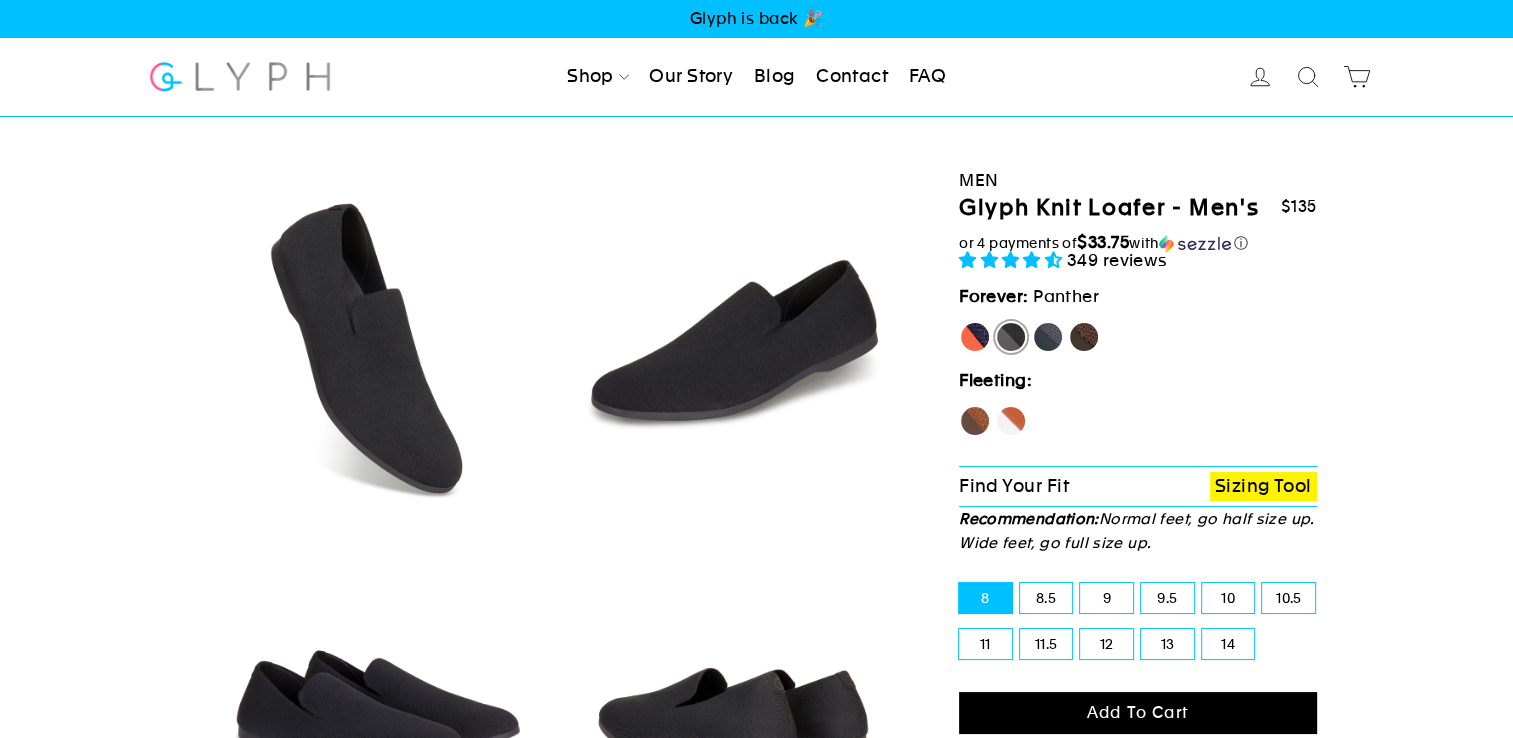click on "Rhino" at bounding box center [1032, 321] 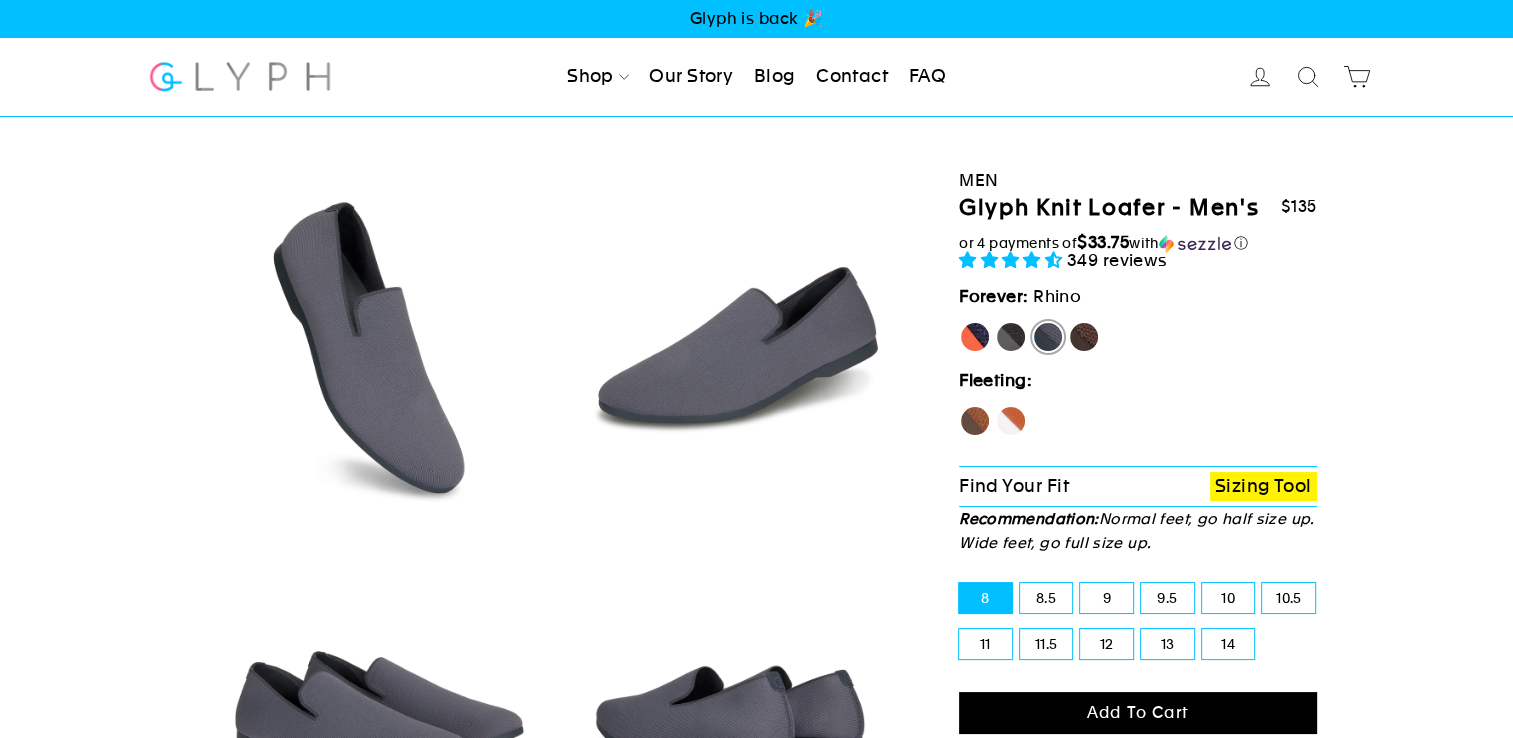 click on "Mustang" at bounding box center [1084, 337] 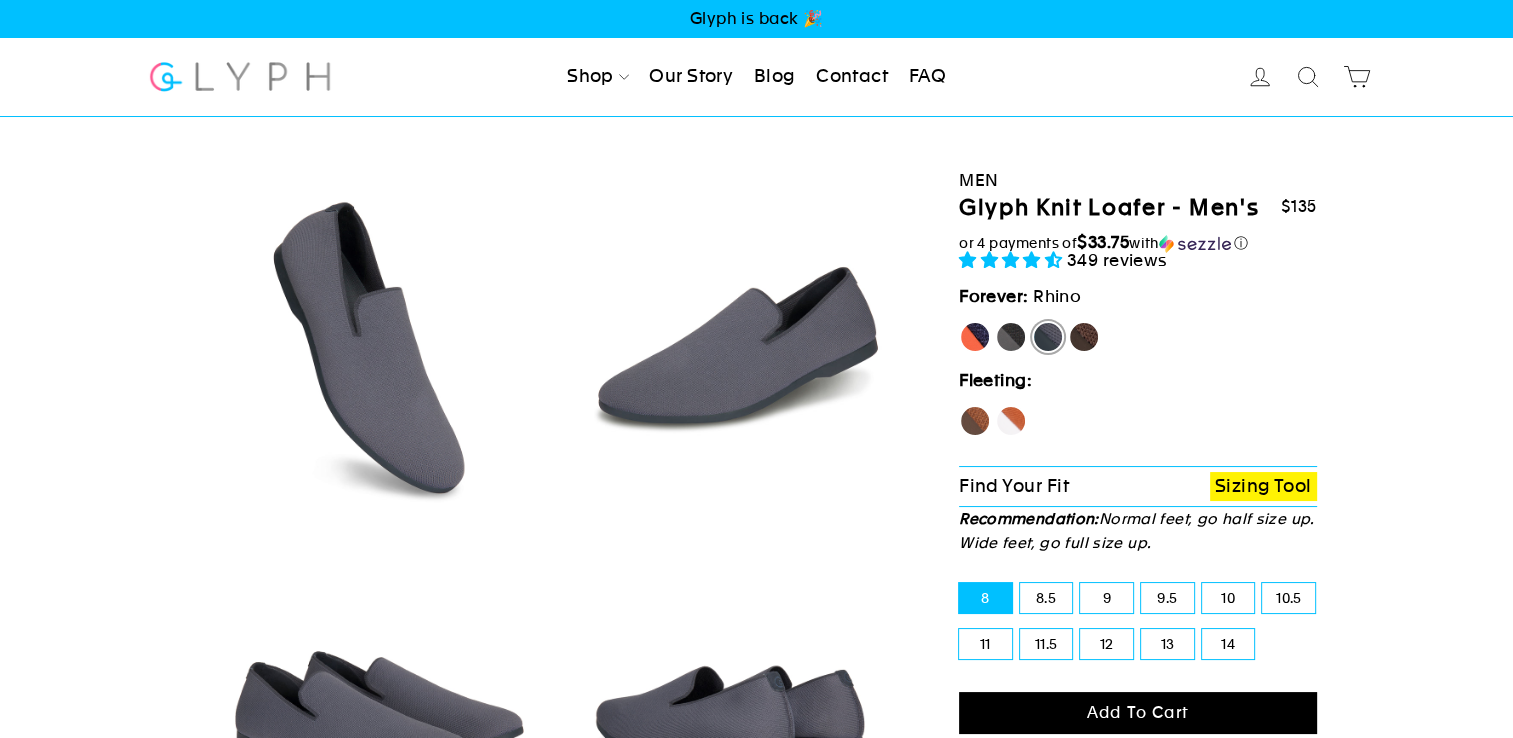 click on "Mustang" at bounding box center [1068, 321] 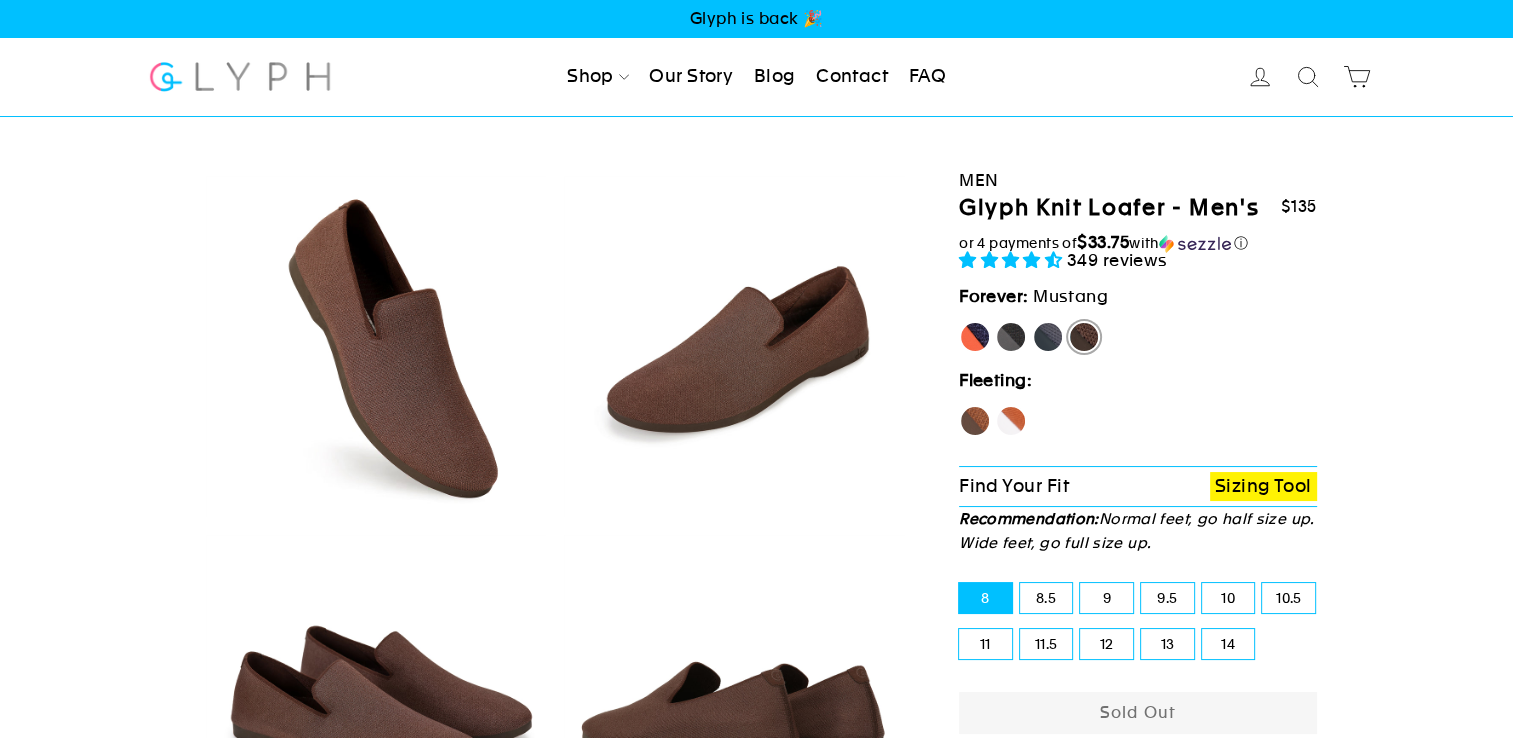 click on "Hawk" at bounding box center [975, 421] 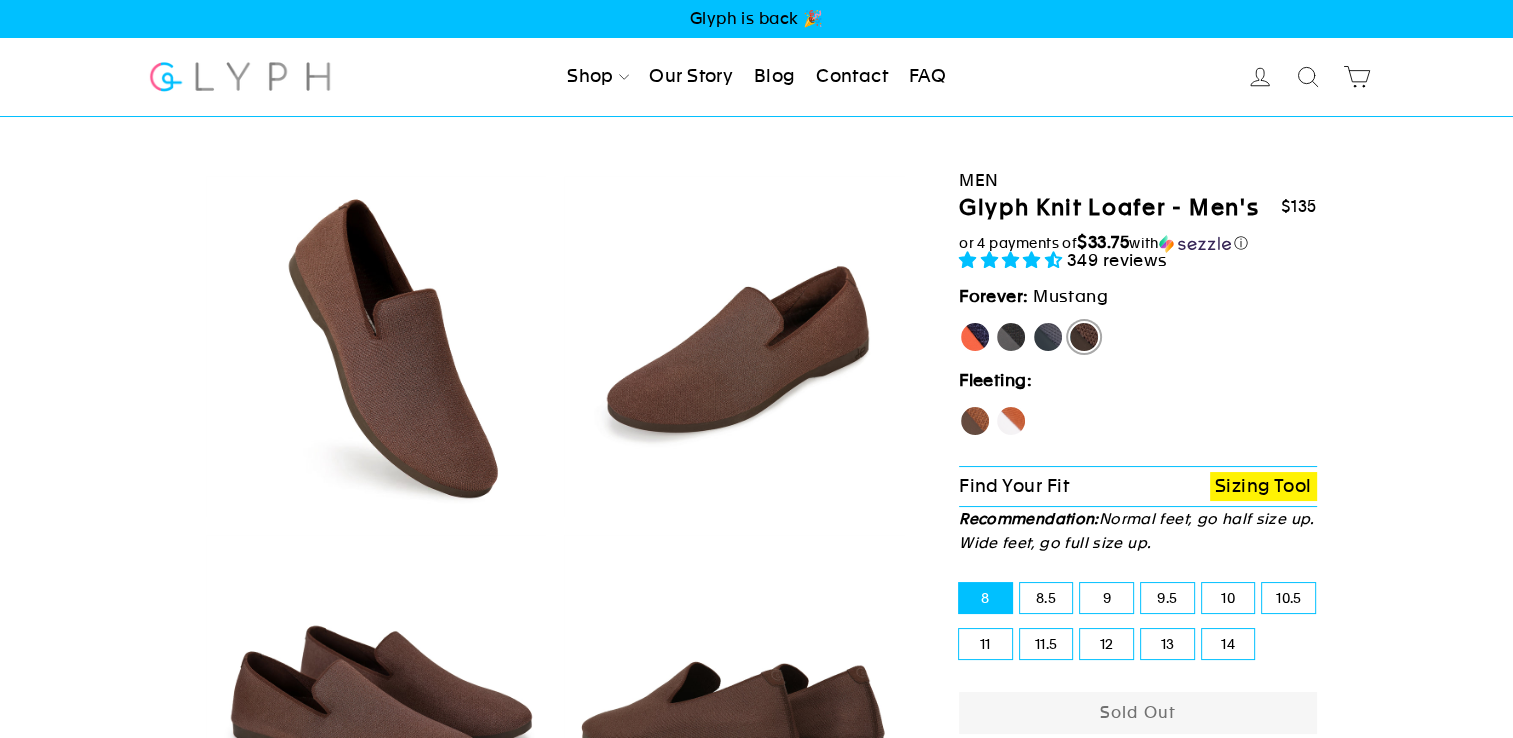 click on "Hawk" at bounding box center (959, 405) 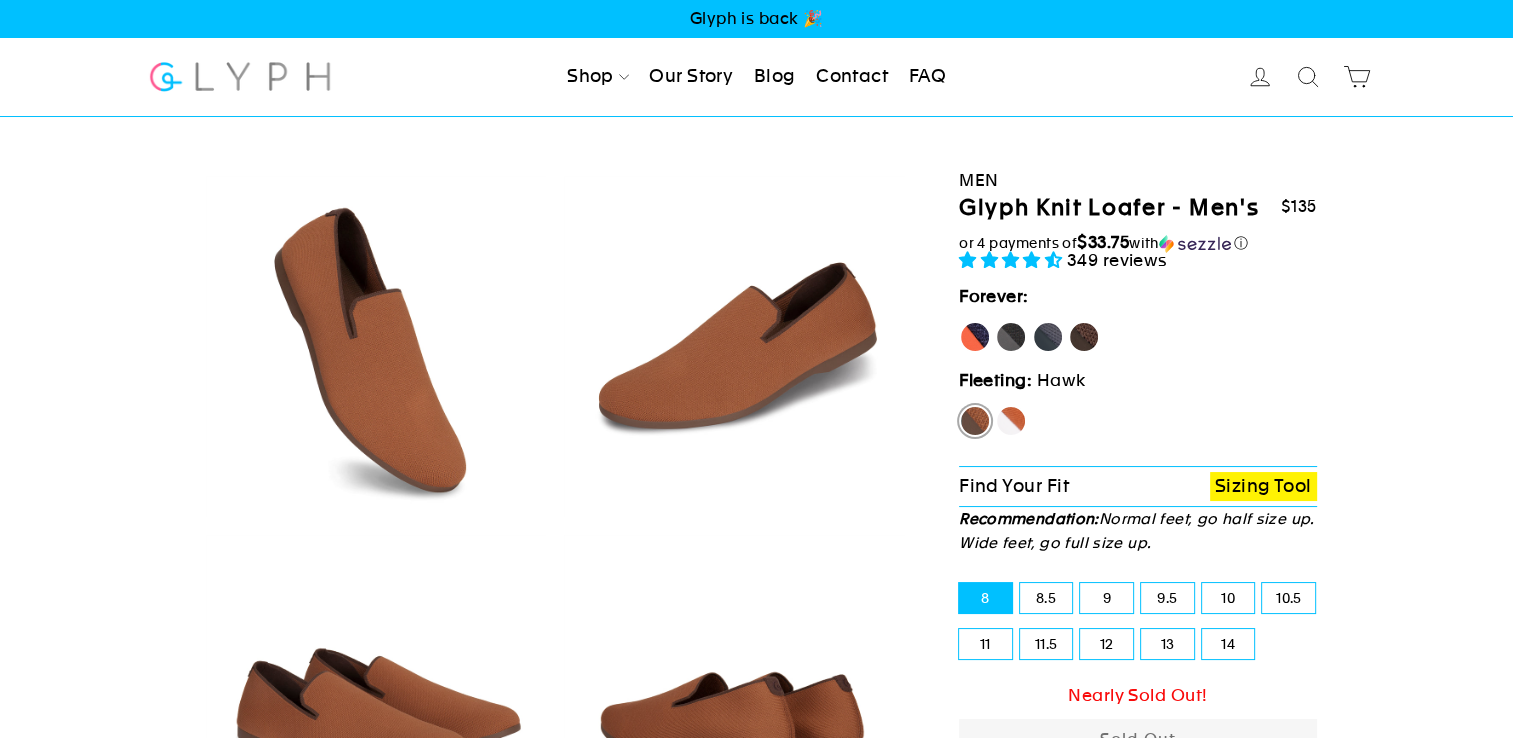 click on "Fox" at bounding box center [1011, 421] 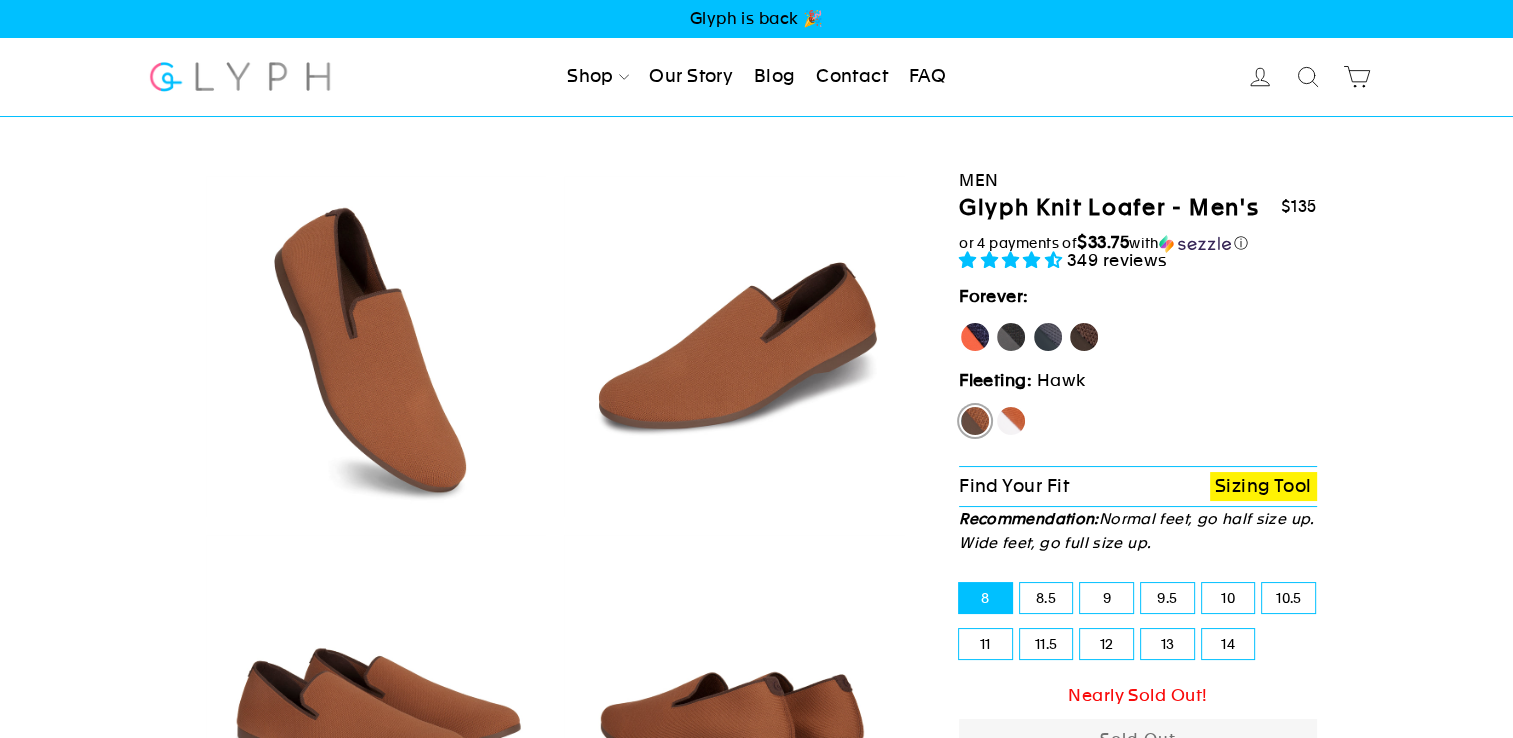 click on "Fox" at bounding box center (995, 405) 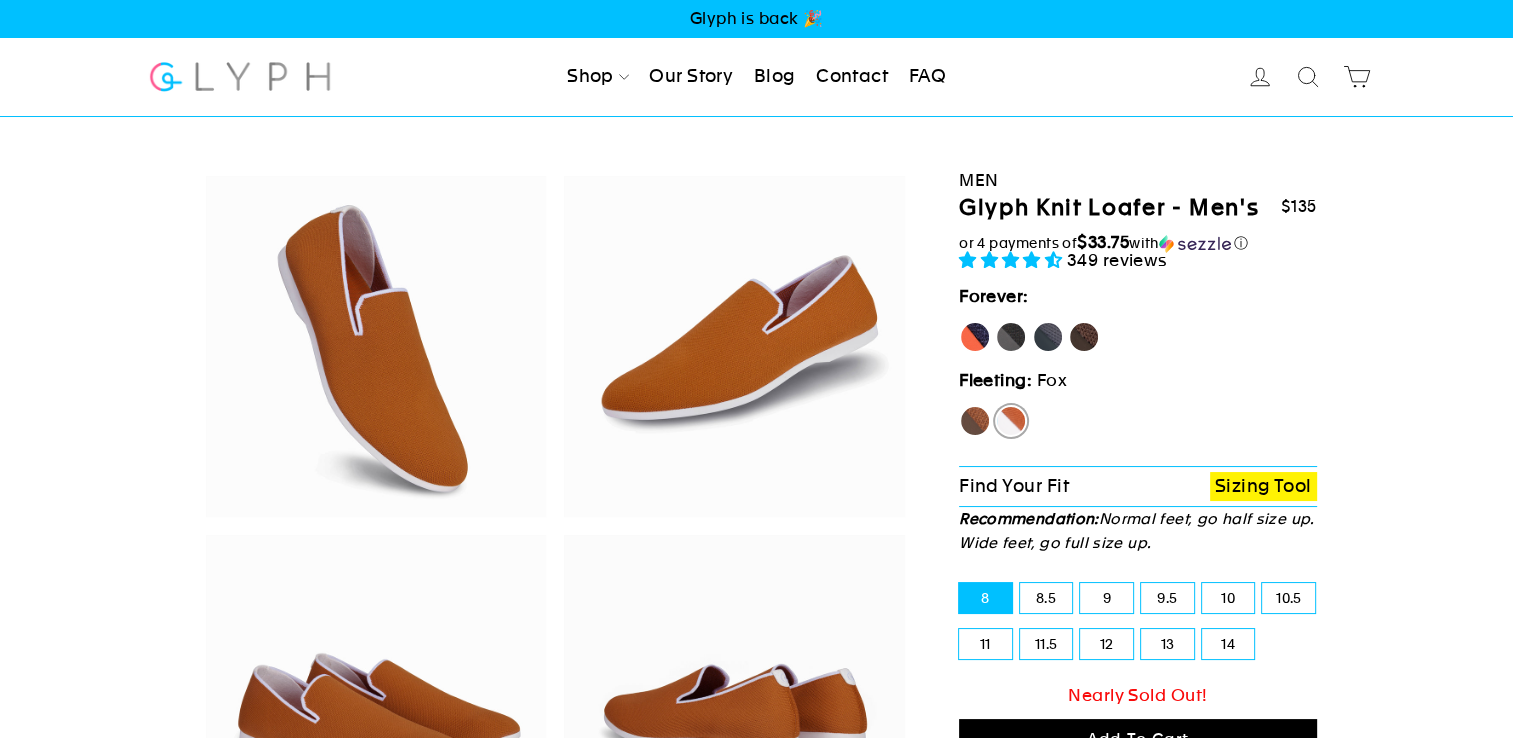 click on "[PERSON_NAME]" at bounding box center [975, 337] 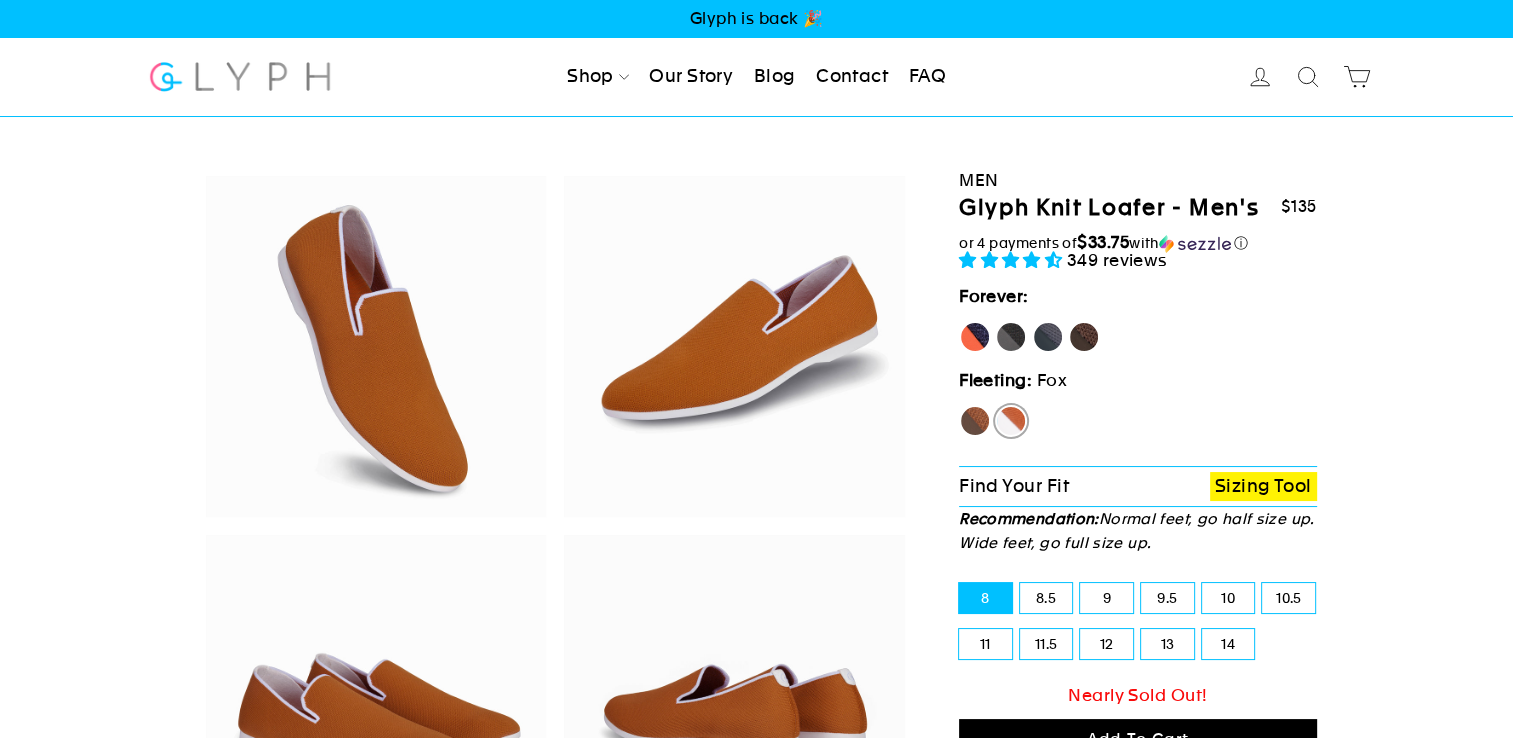 click on "[PERSON_NAME]" at bounding box center (959, 321) 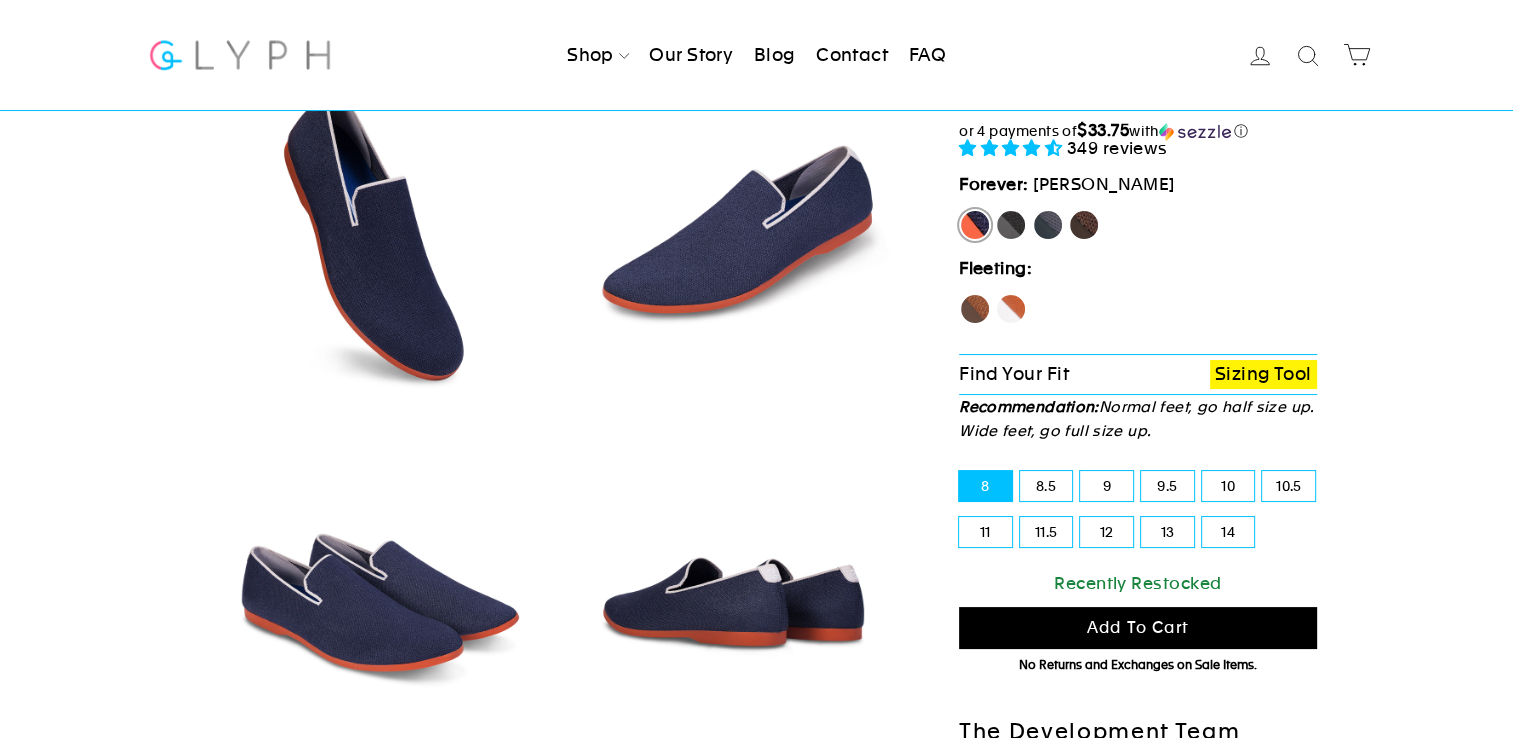 scroll, scrollTop: 100, scrollLeft: 0, axis: vertical 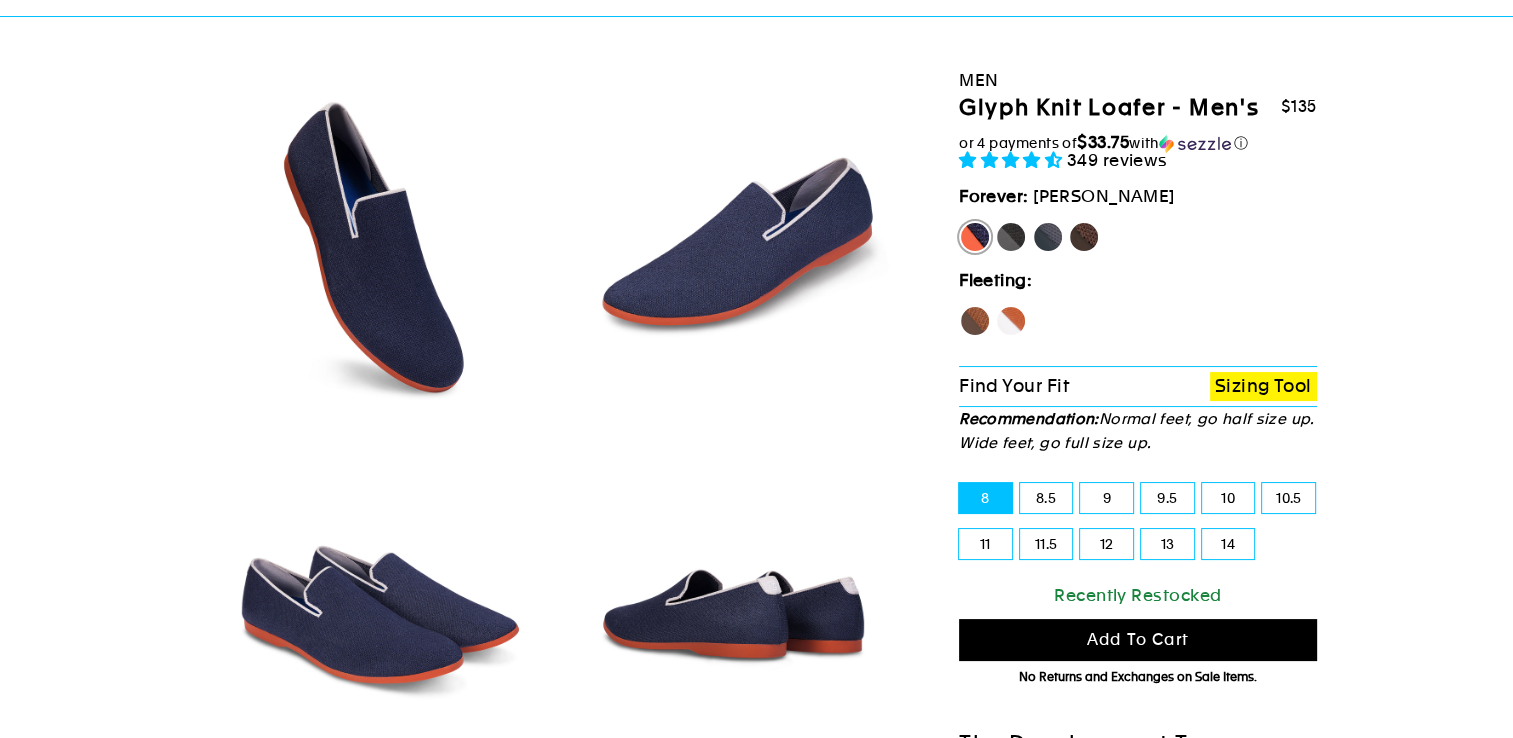click on "Fox" at bounding box center [1011, 321] 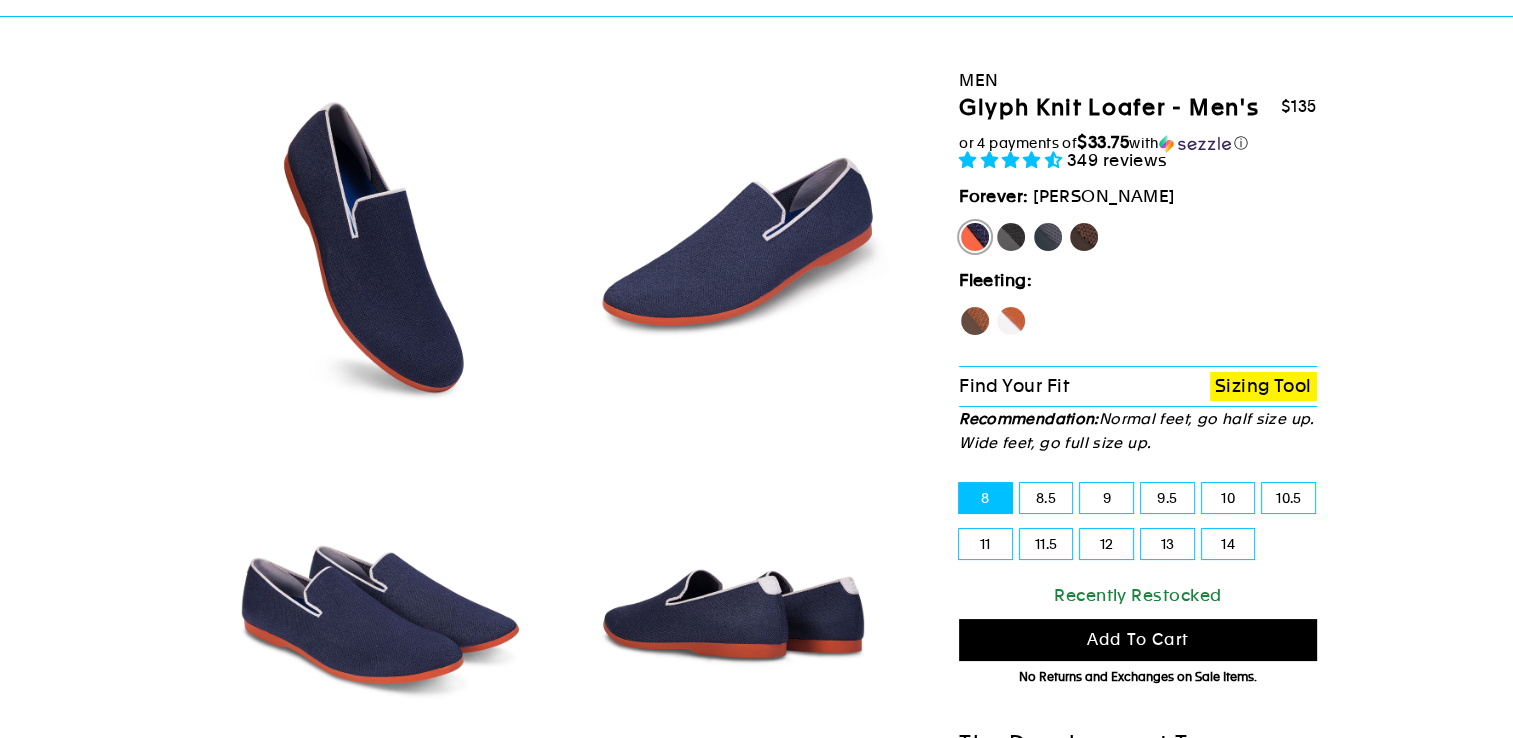 click on "Fox" at bounding box center [995, 305] 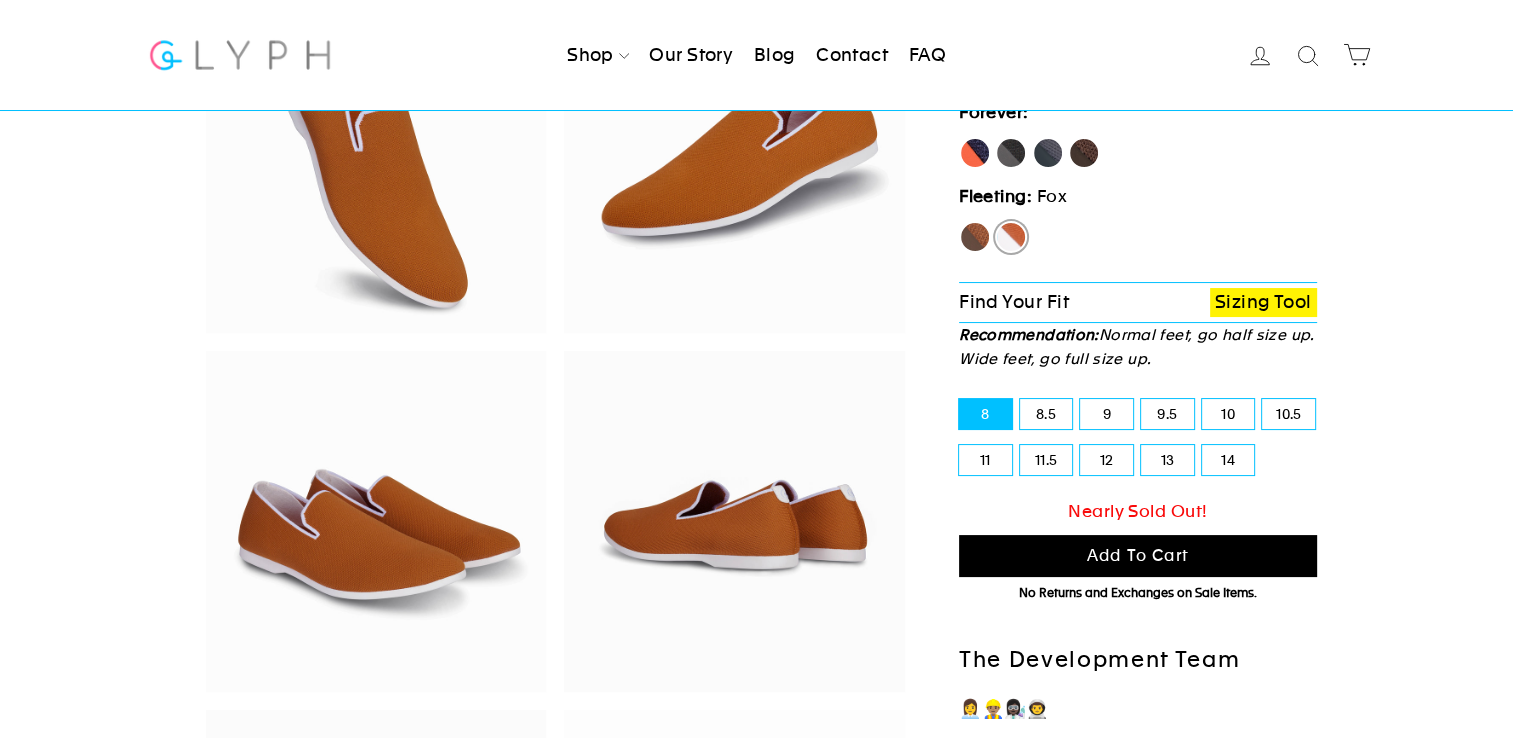 scroll, scrollTop: 0, scrollLeft: 0, axis: both 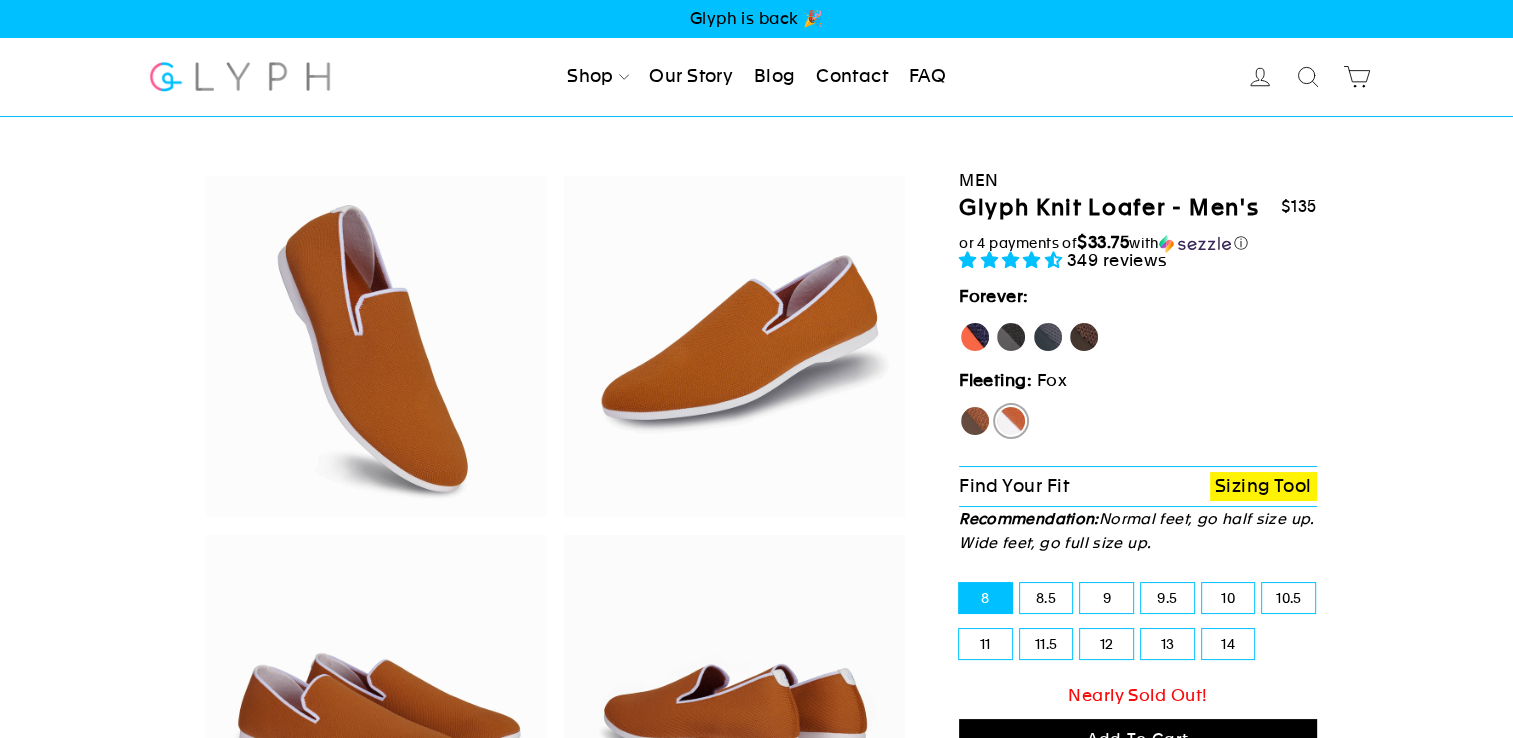 click on "Hawk" at bounding box center (975, 421) 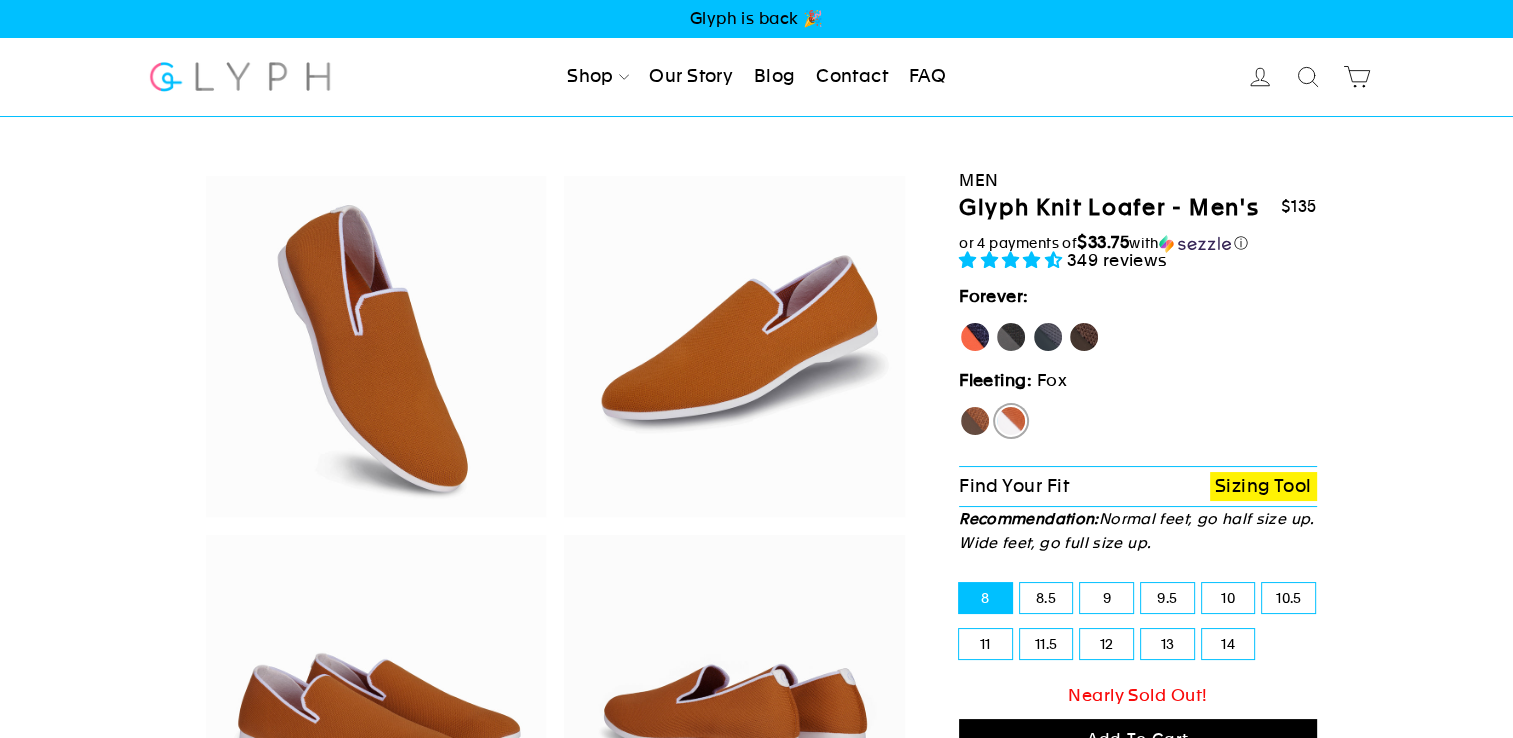click on "Hawk" at bounding box center (959, 405) 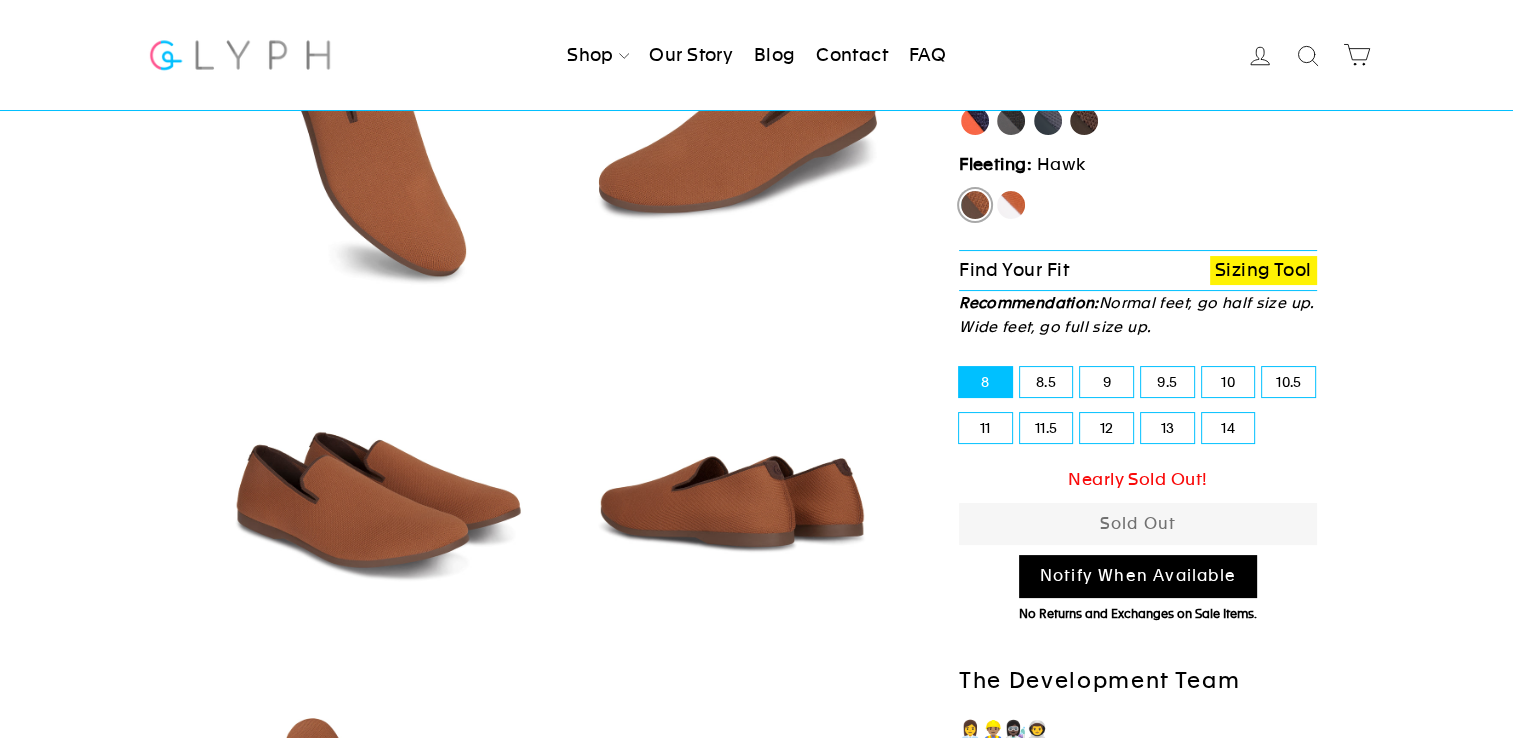 scroll, scrollTop: 100, scrollLeft: 0, axis: vertical 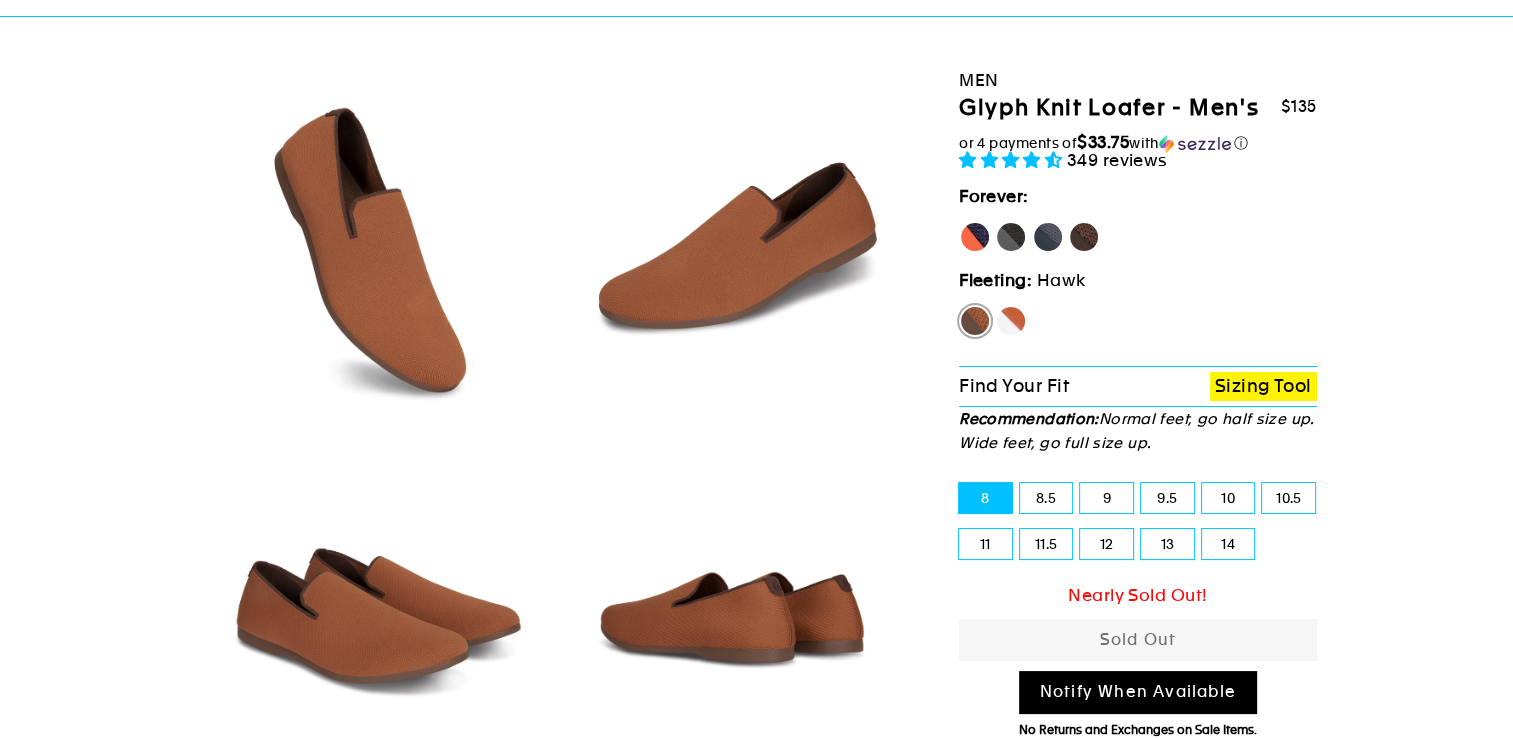 click on "[PERSON_NAME]" at bounding box center (975, 237) 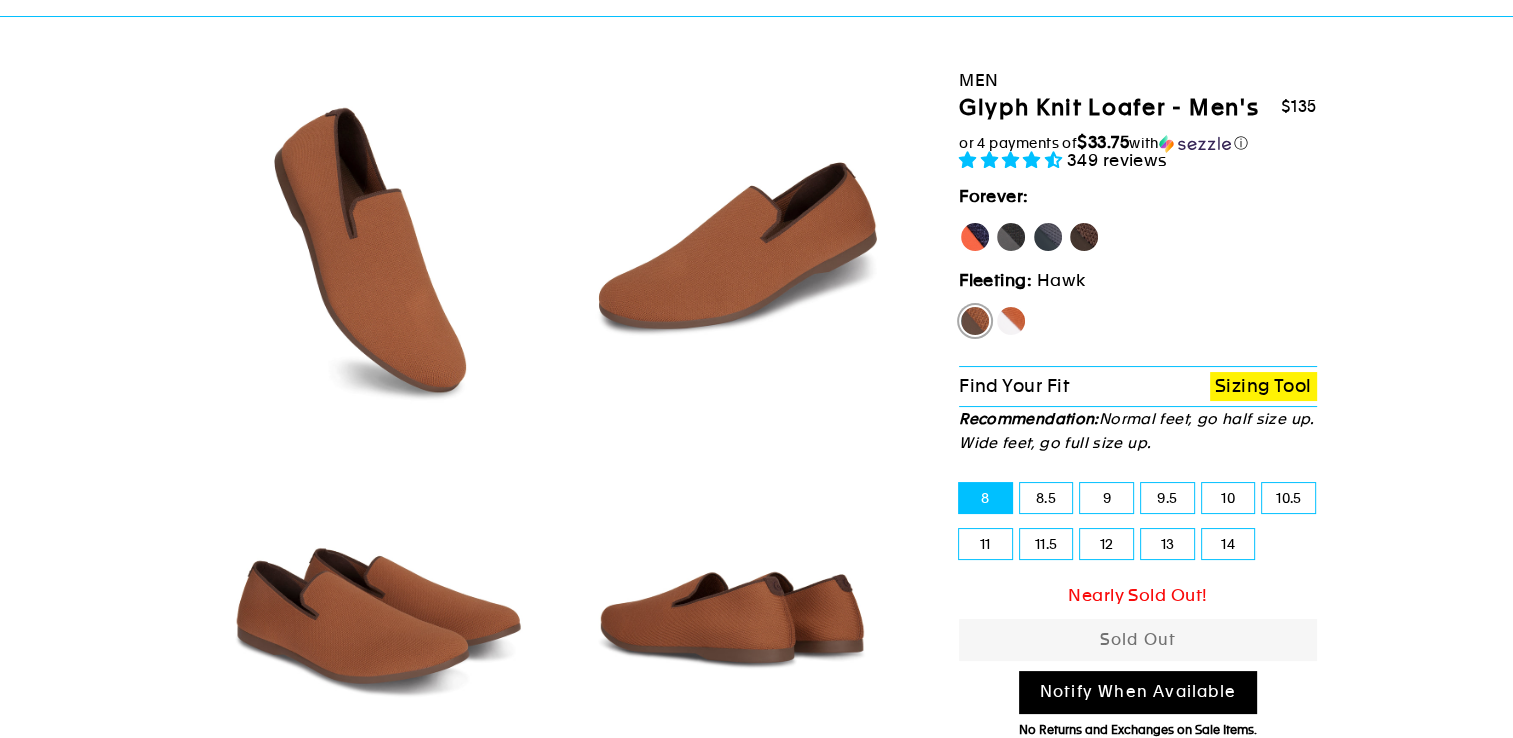 click on "[PERSON_NAME]" at bounding box center [959, 221] 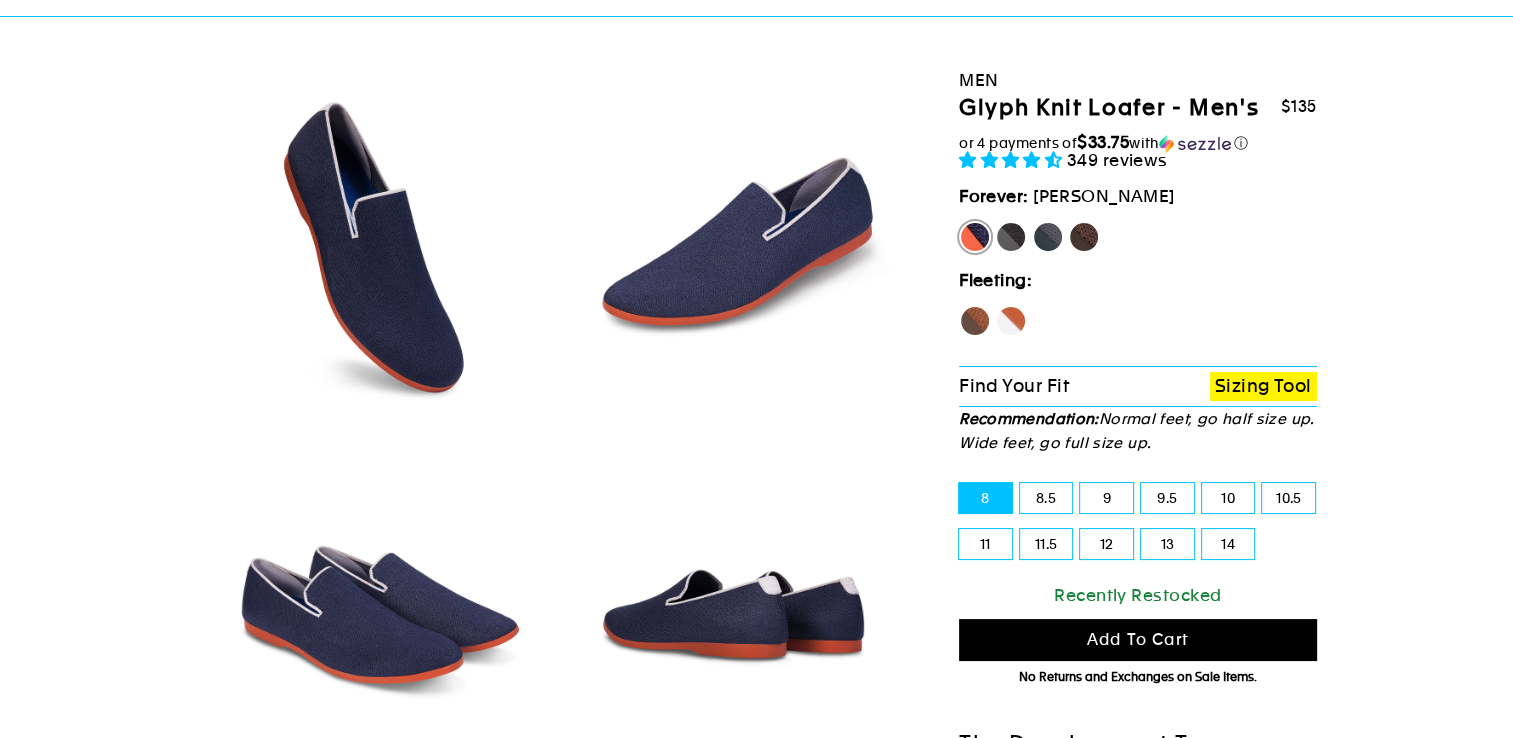 click on "Panther" at bounding box center [1011, 237] 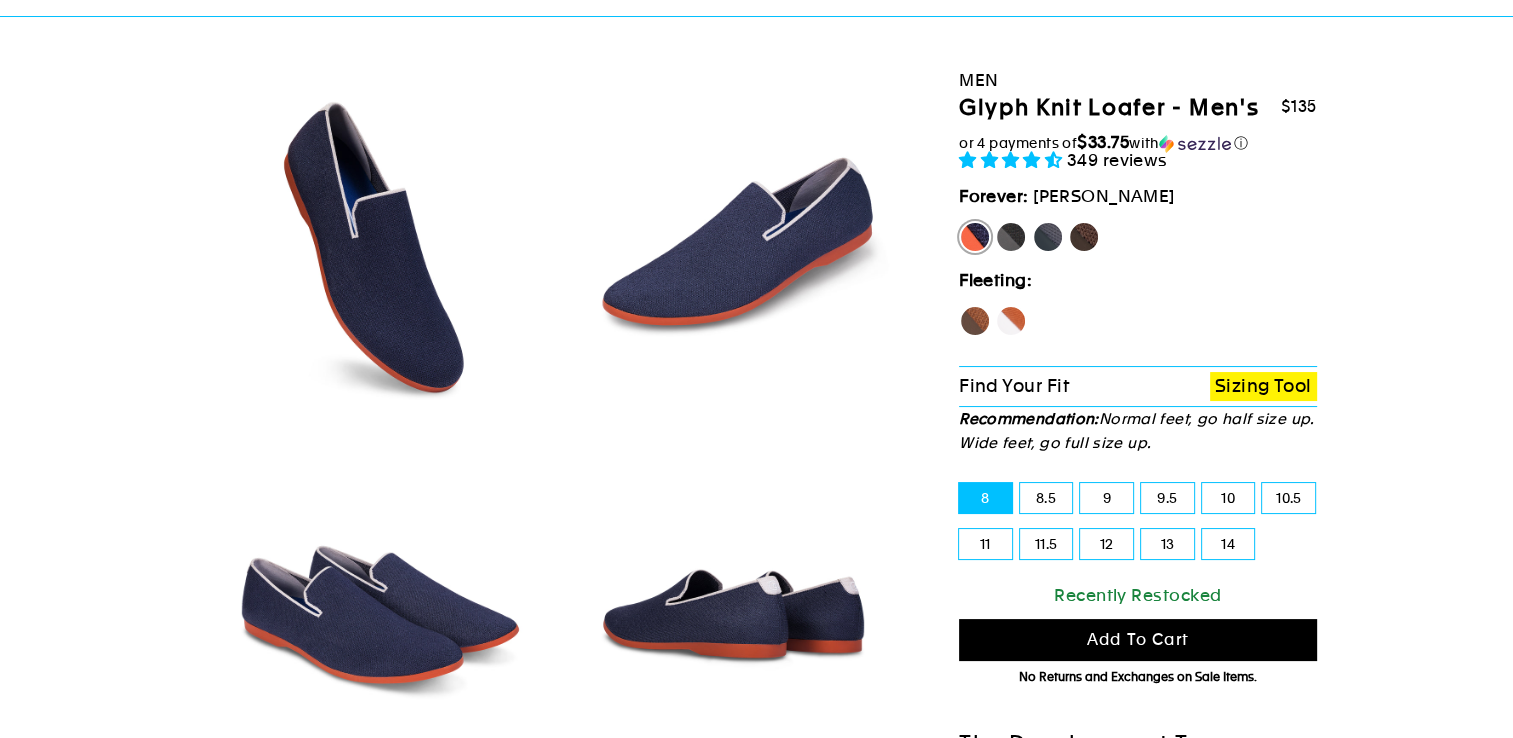 click on "Panther" at bounding box center [995, 221] 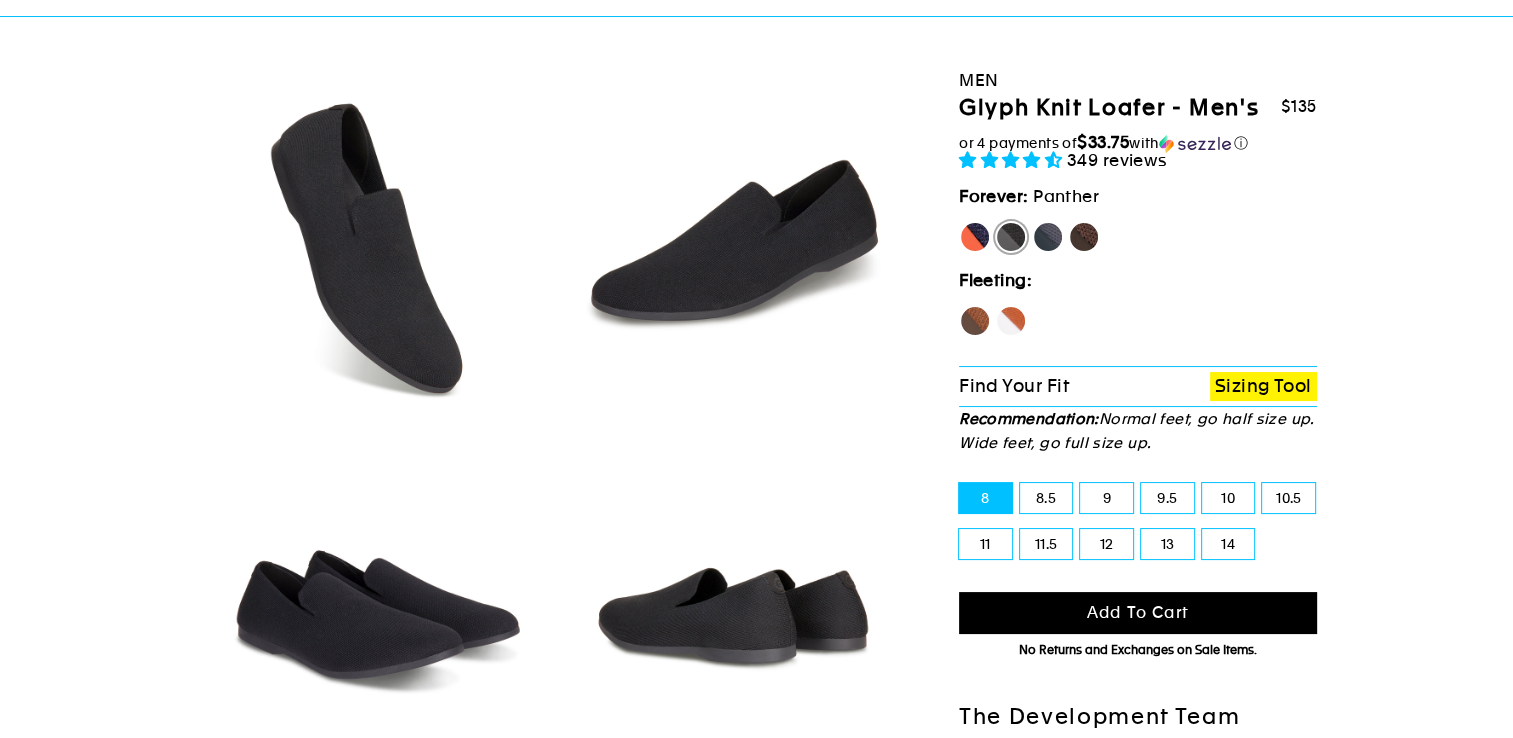 click on "Rhino" at bounding box center (1048, 237) 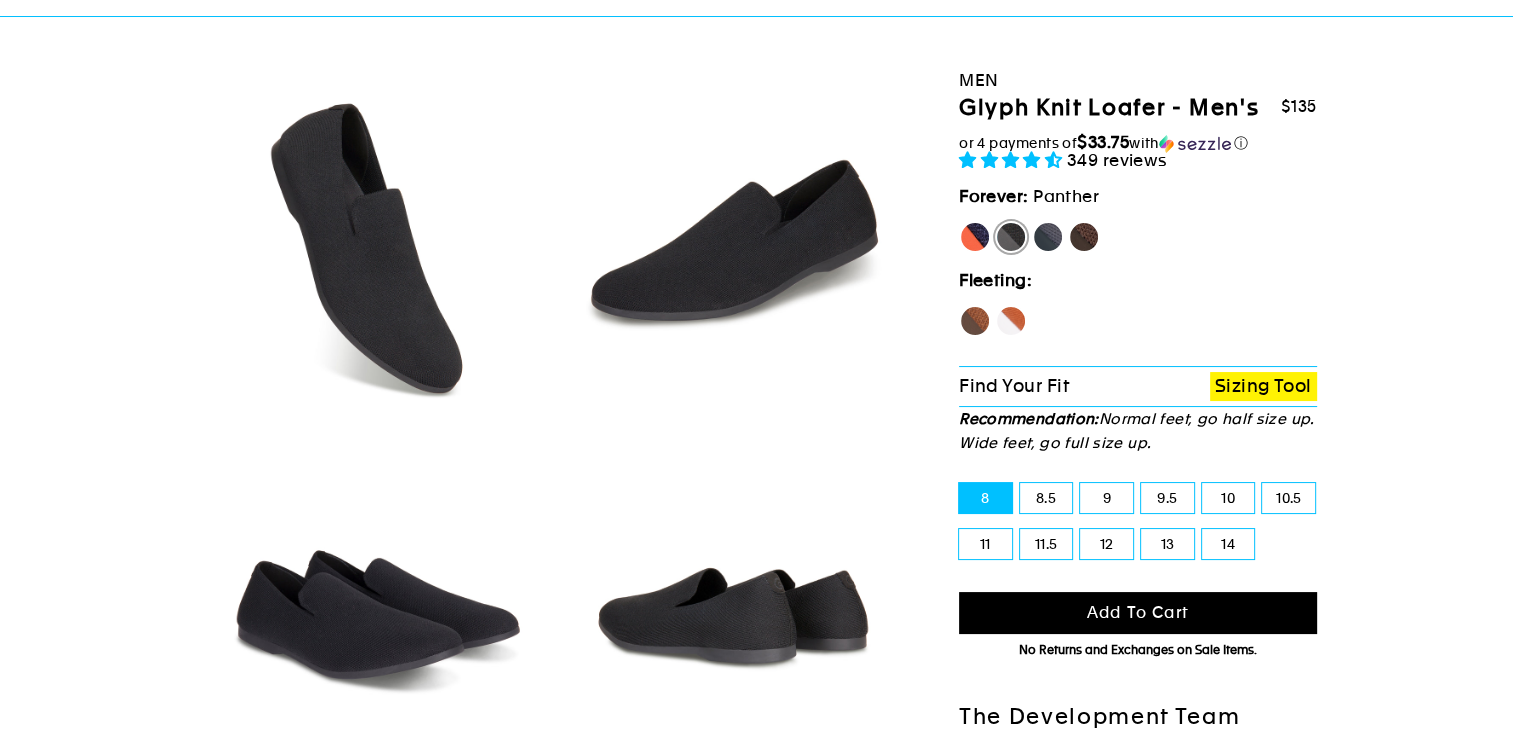 click on "Rhino" at bounding box center (1032, 221) 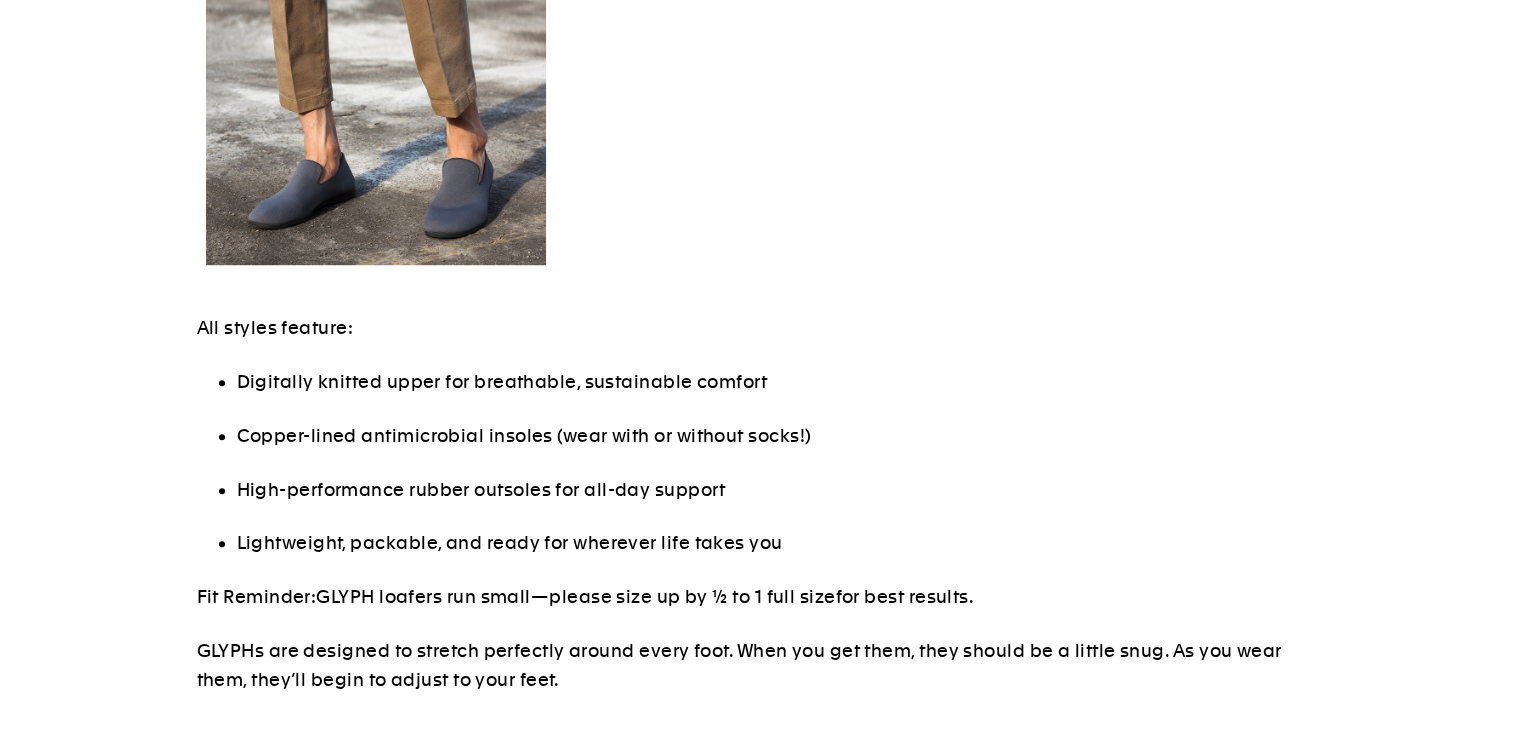 scroll, scrollTop: 100, scrollLeft: 0, axis: vertical 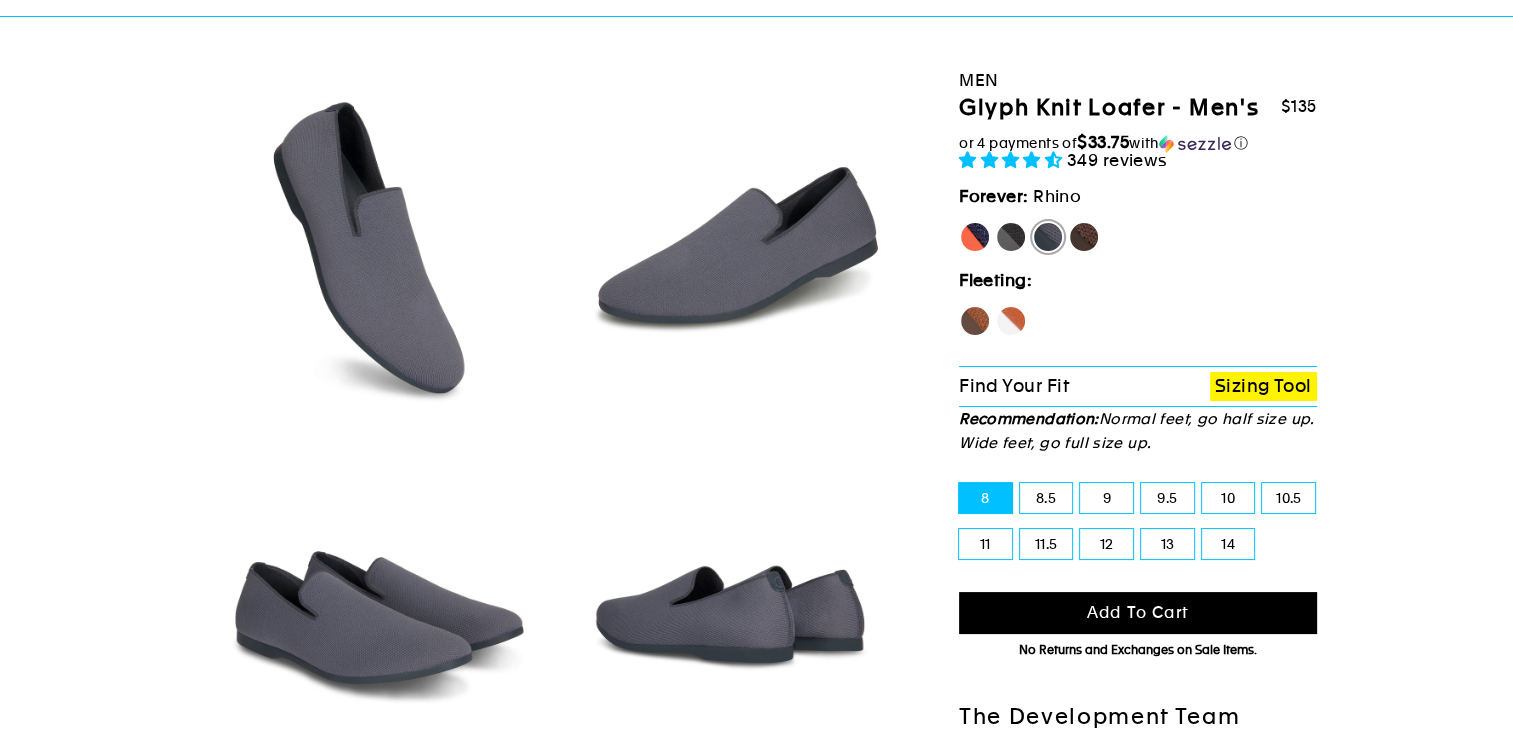 click on "349 reviews" at bounding box center [1117, 160] 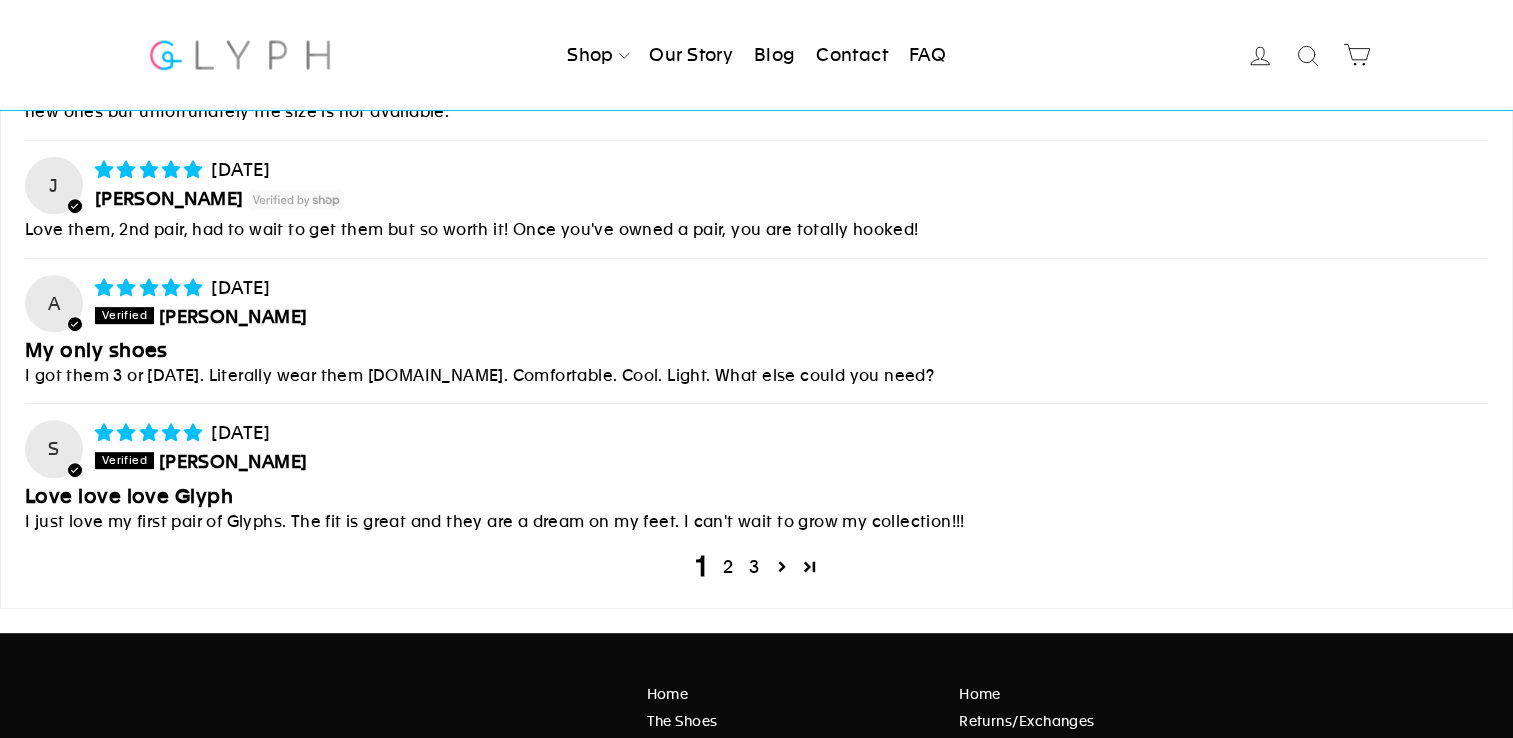 scroll, scrollTop: 8369, scrollLeft: 0, axis: vertical 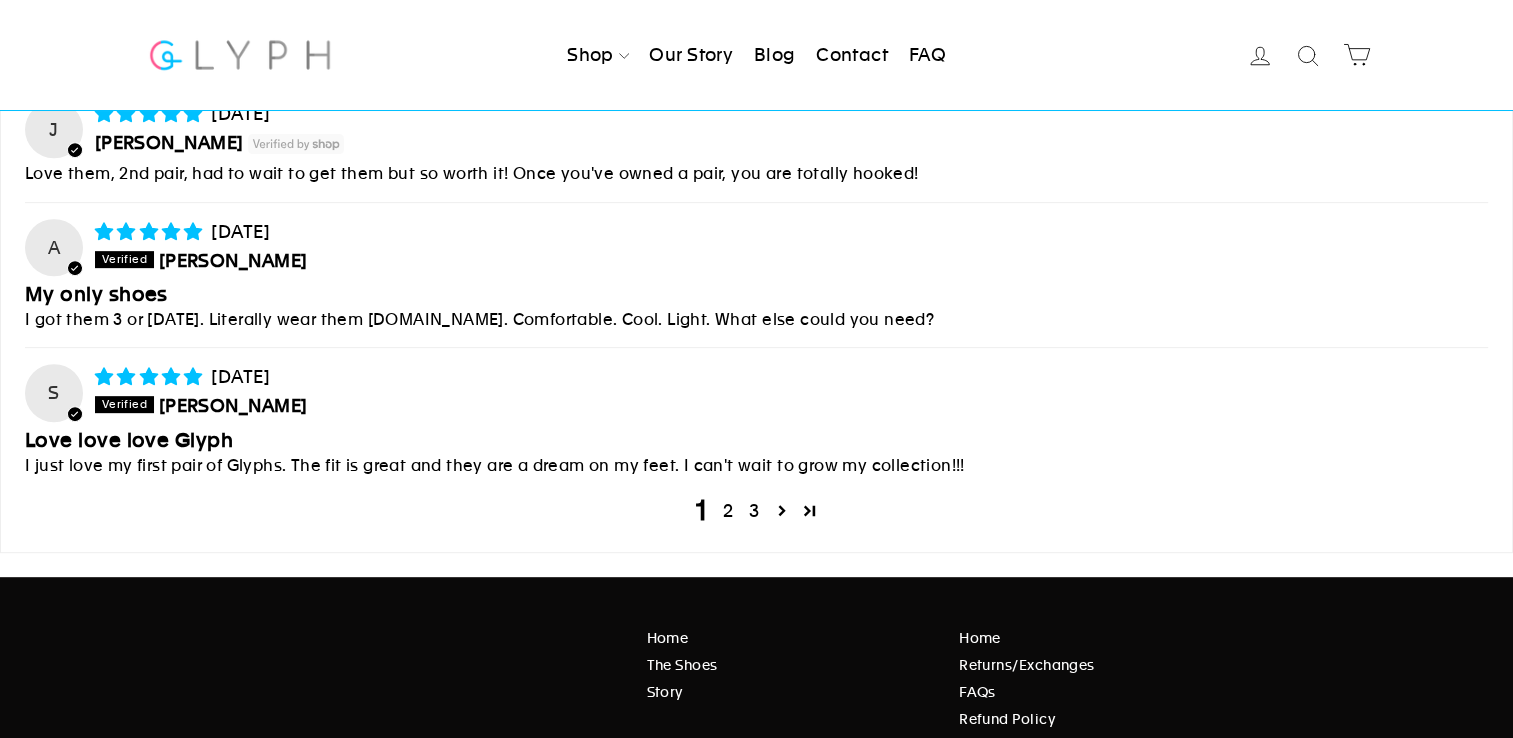 click on "2" at bounding box center (728, 511) 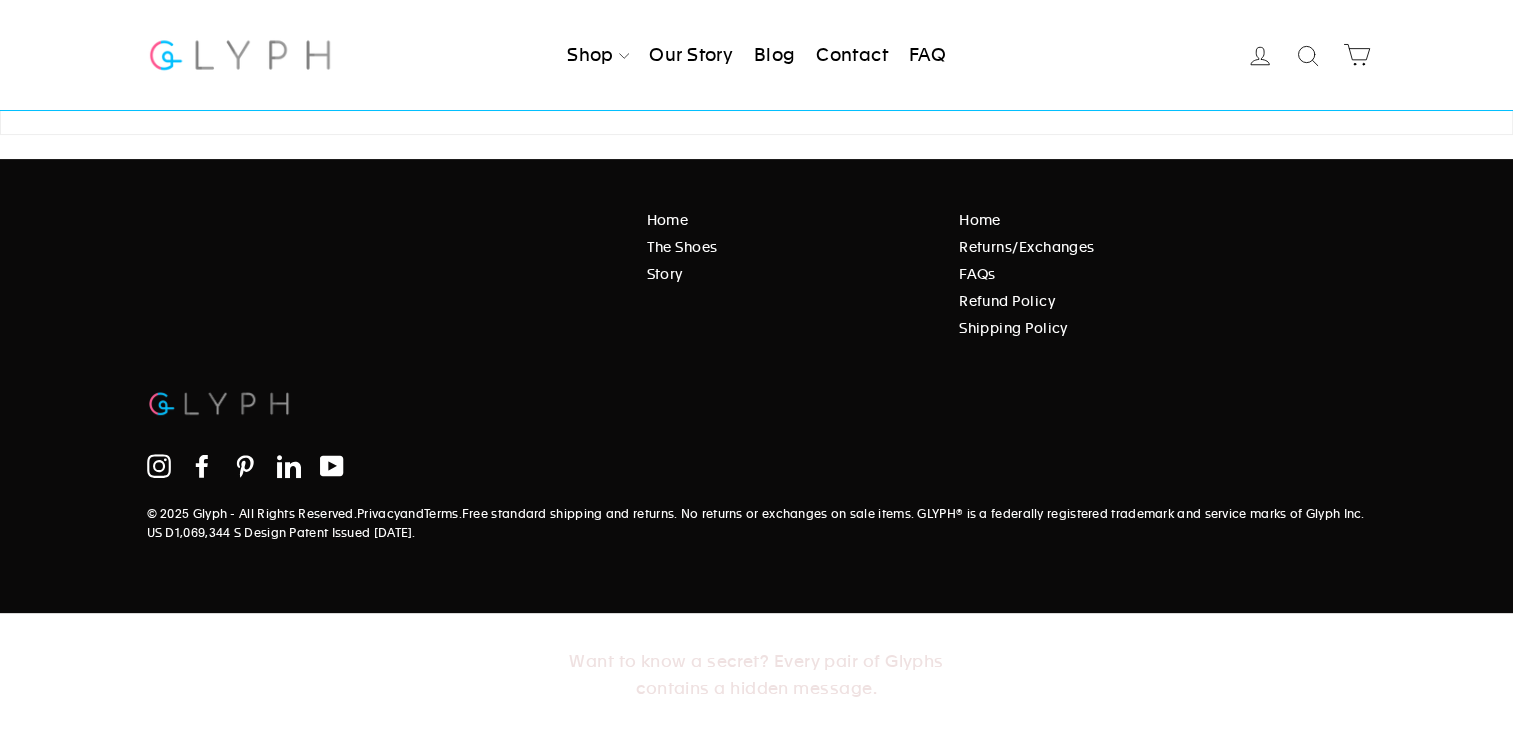 scroll, scrollTop: 8084, scrollLeft: 0, axis: vertical 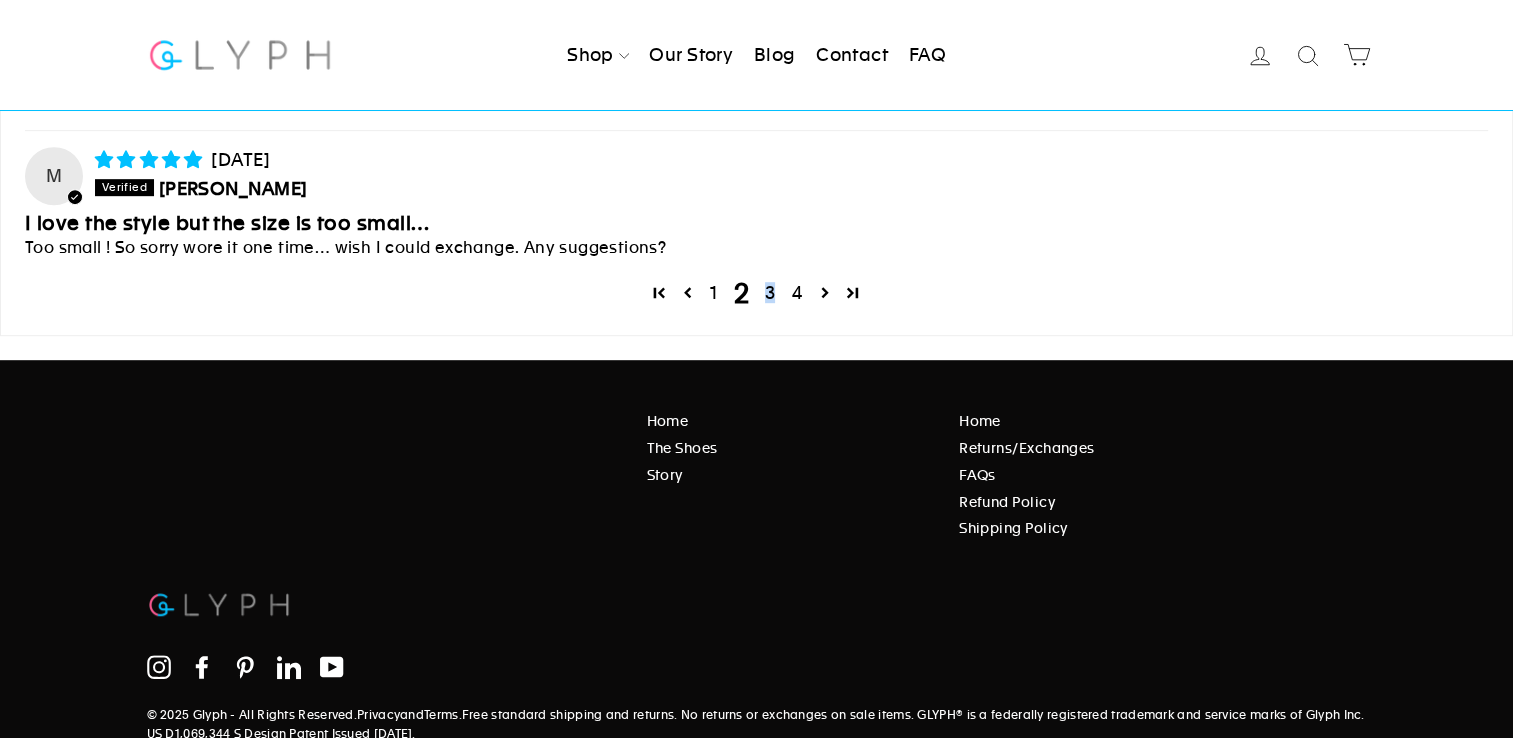click on "3" at bounding box center (770, 293) 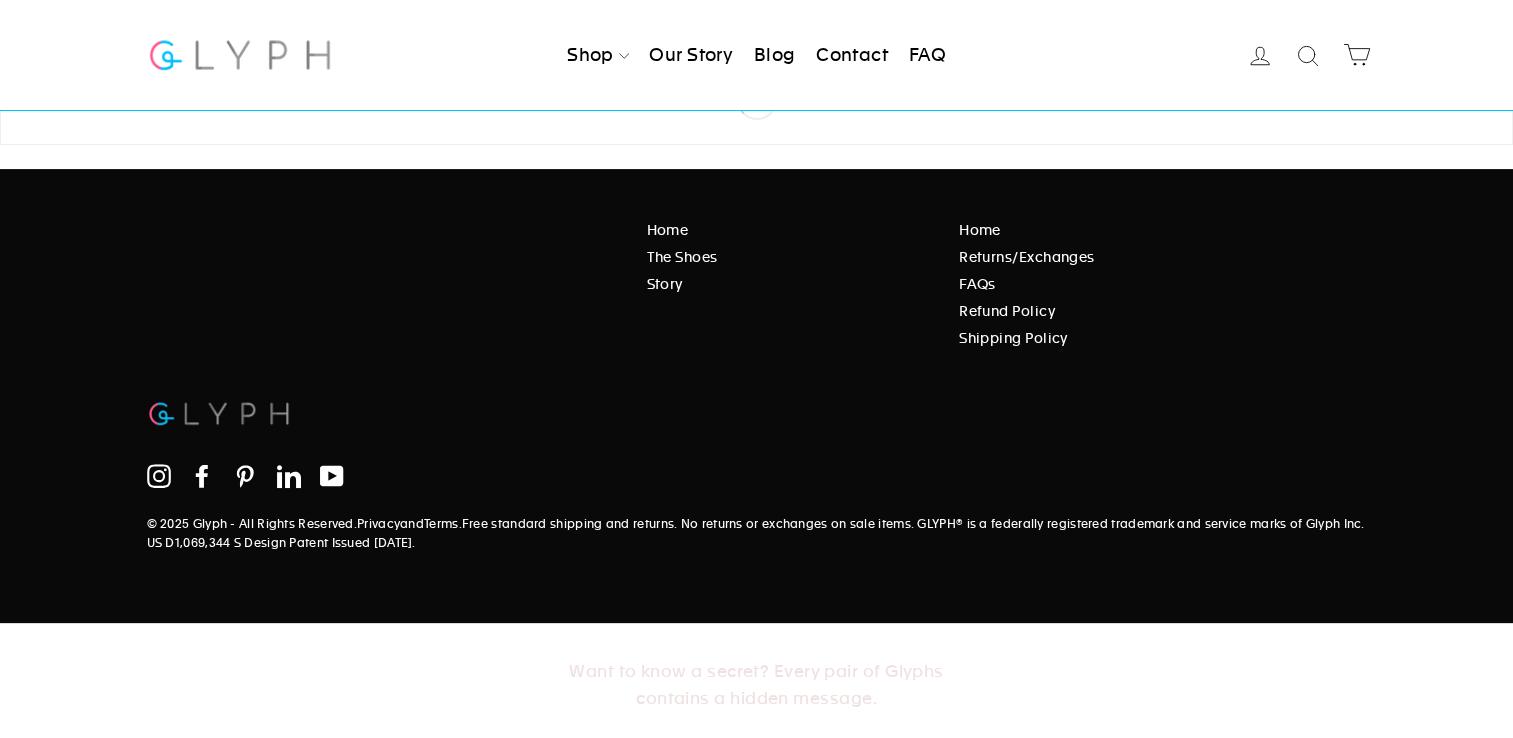 scroll, scrollTop: 8016, scrollLeft: 0, axis: vertical 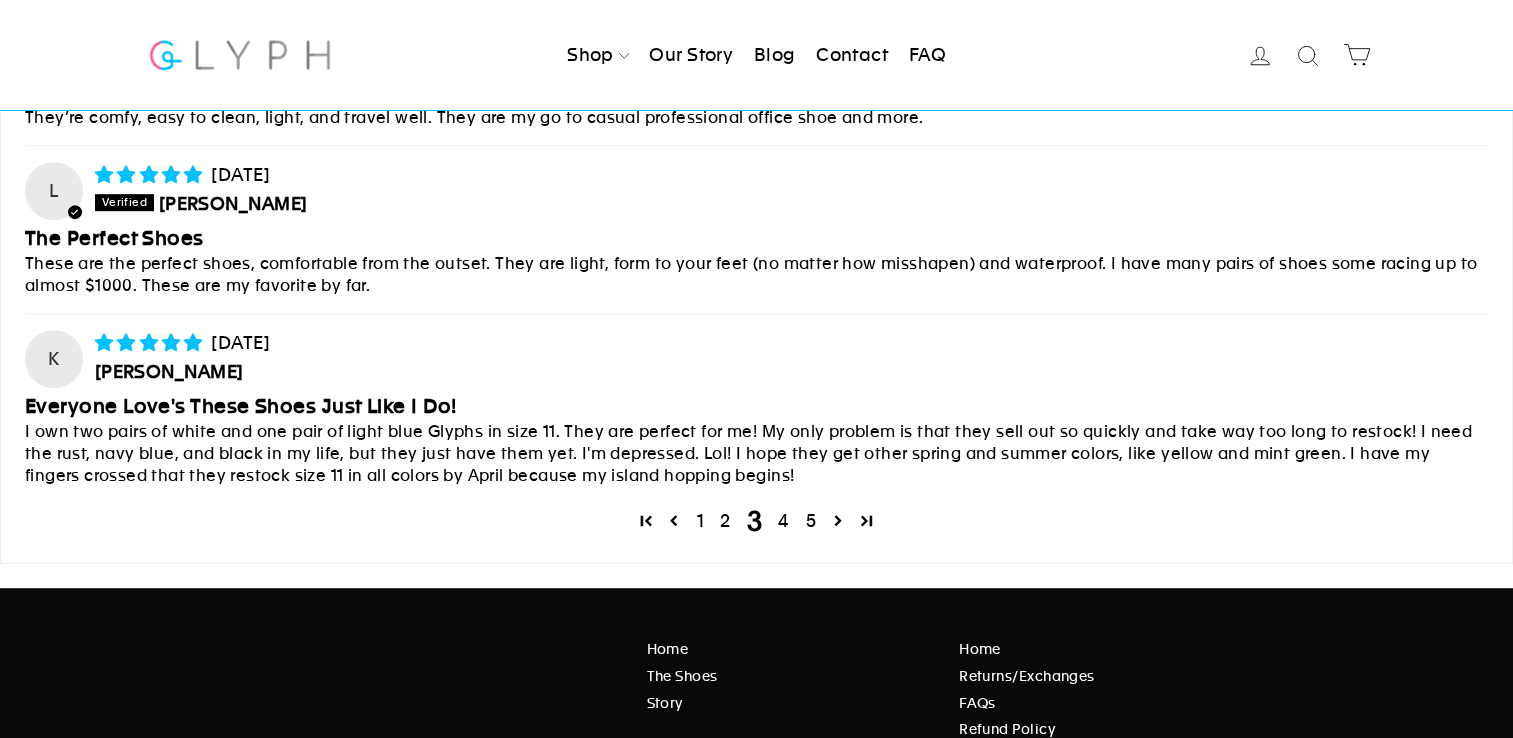 click on "4" at bounding box center (783, 521) 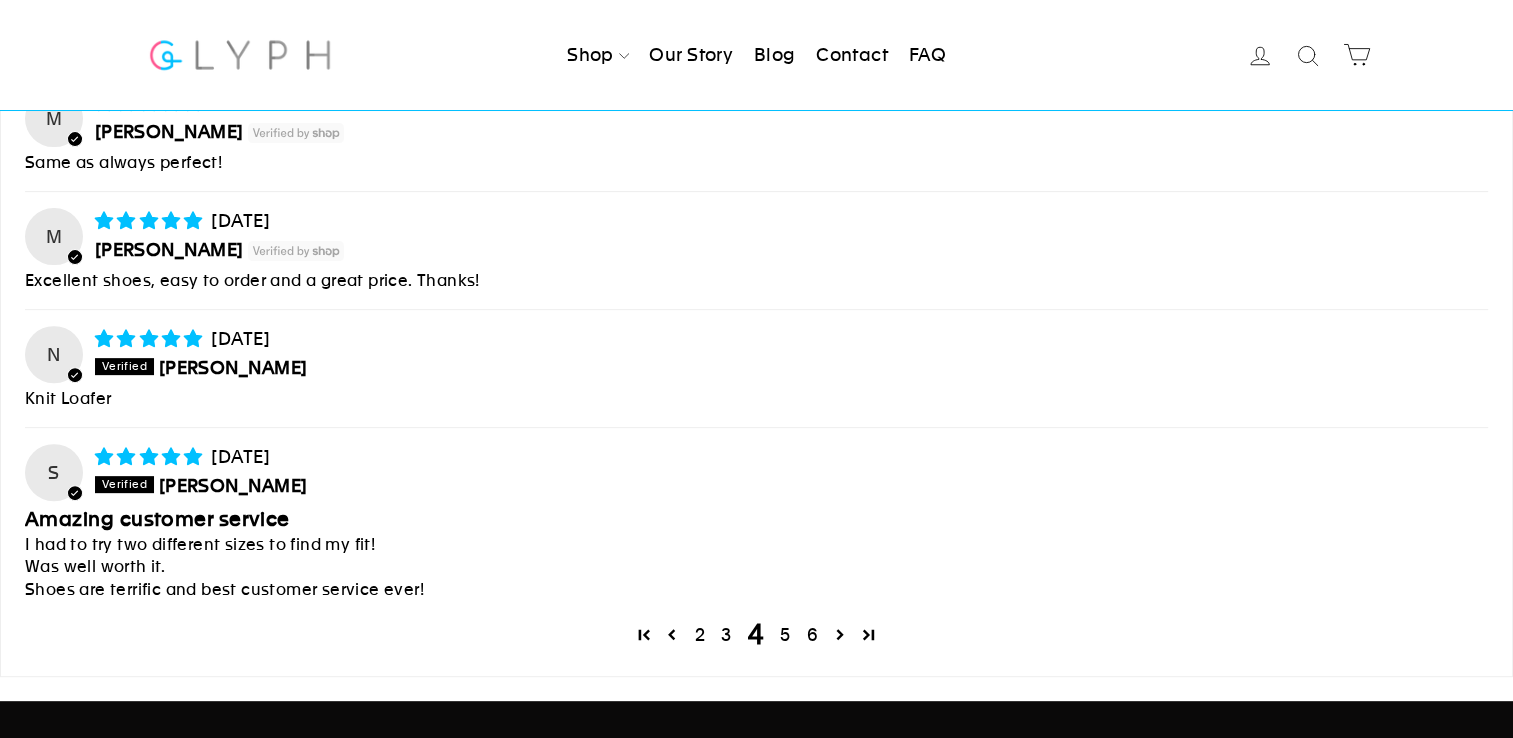 scroll, scrollTop: 8214, scrollLeft: 0, axis: vertical 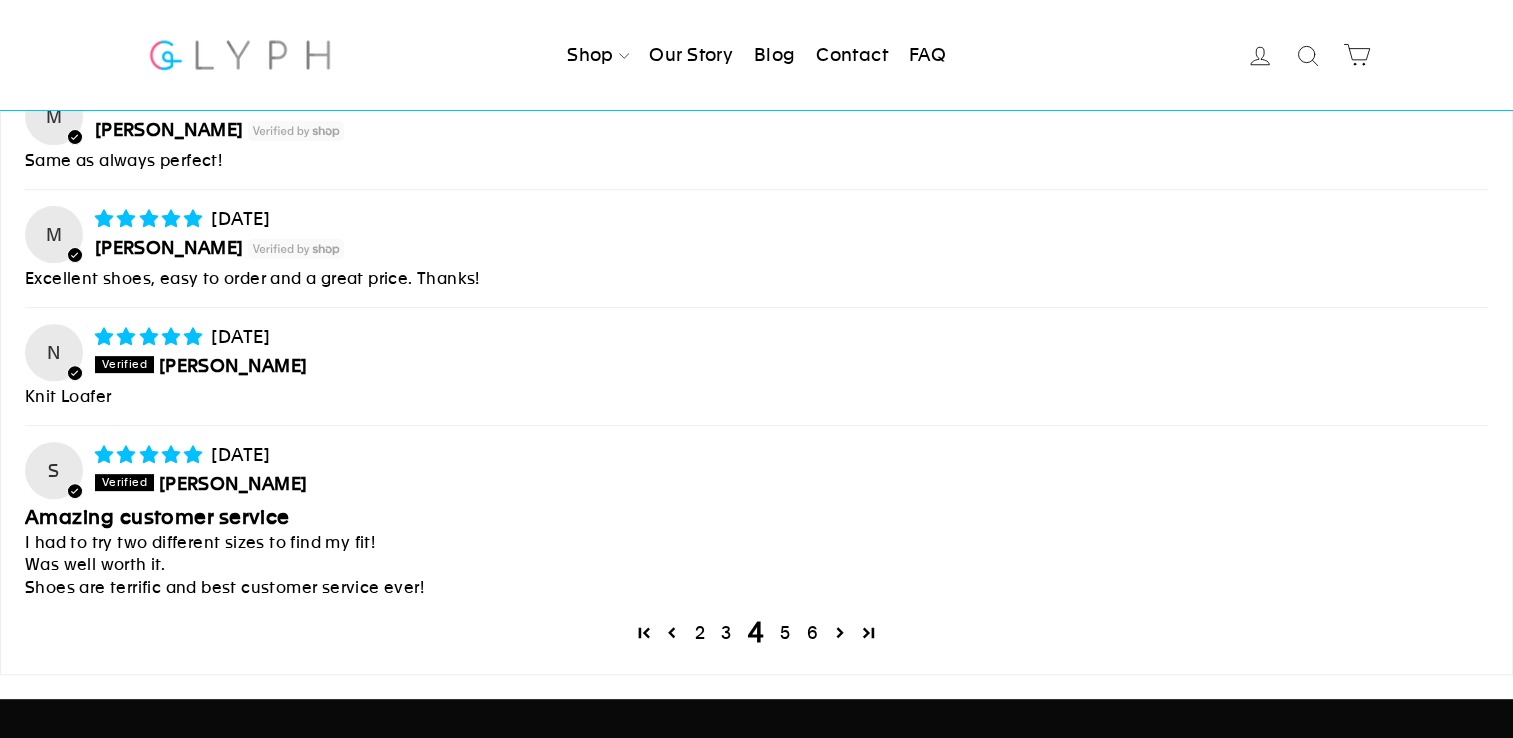click on "5" at bounding box center [785, 633] 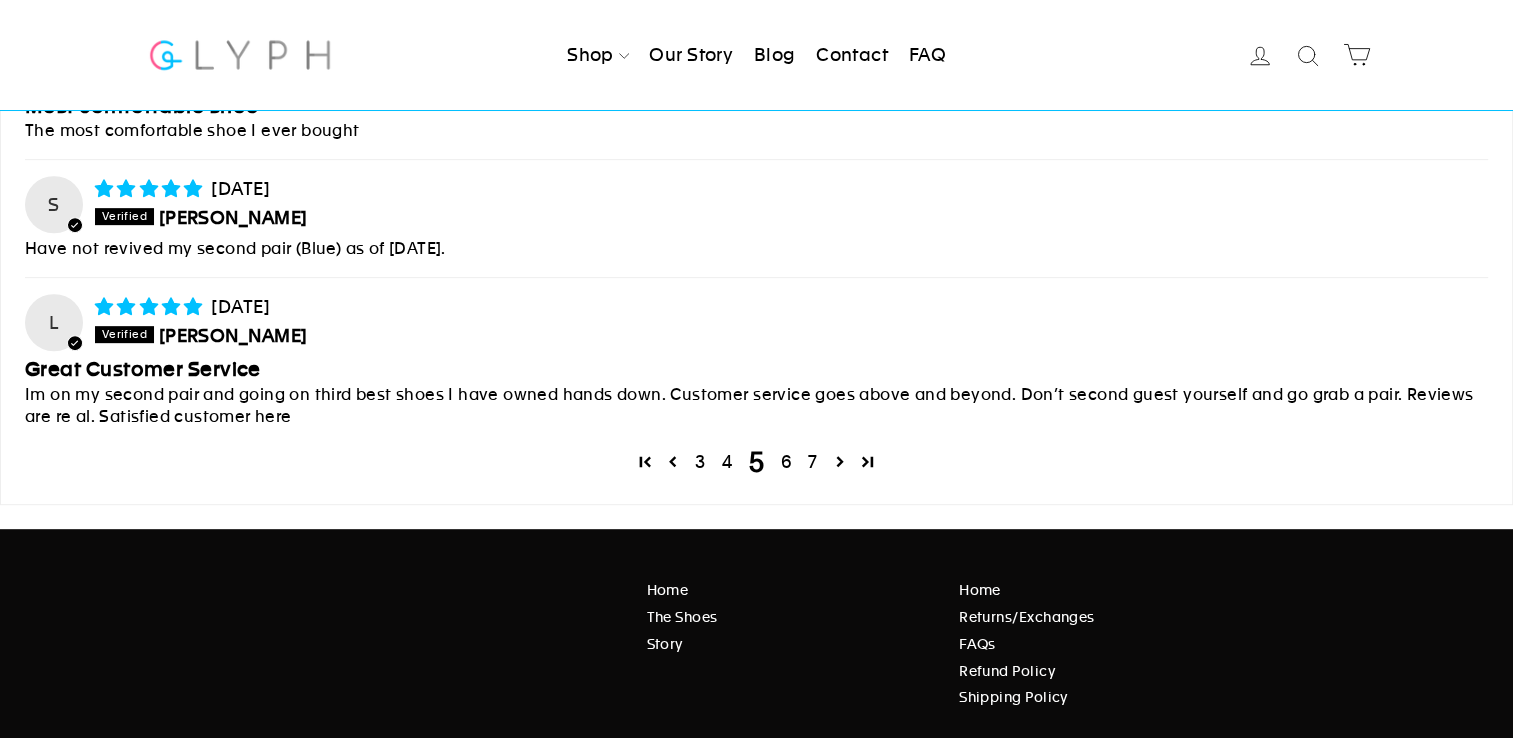 scroll, scrollTop: 8414, scrollLeft: 0, axis: vertical 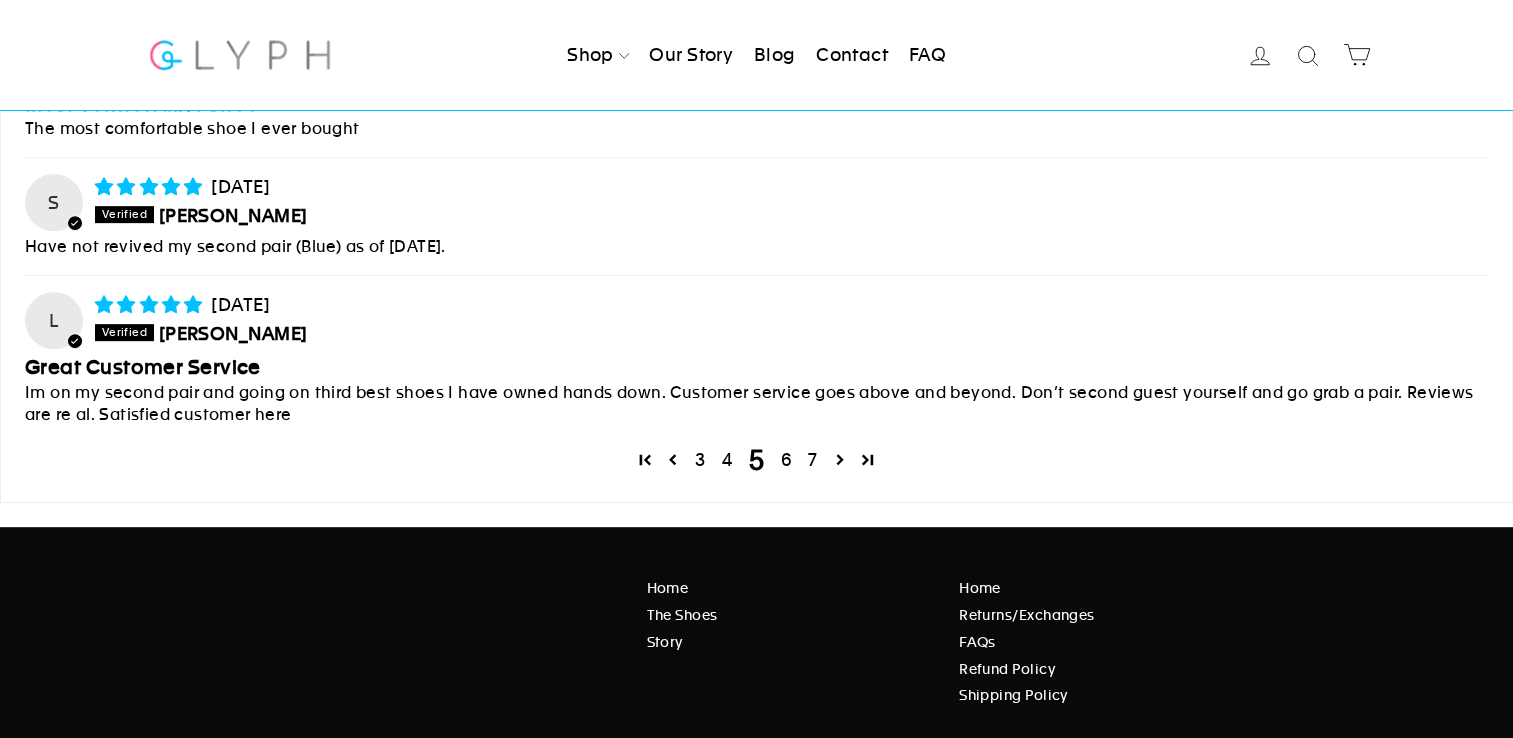 click on "6" at bounding box center (786, 460) 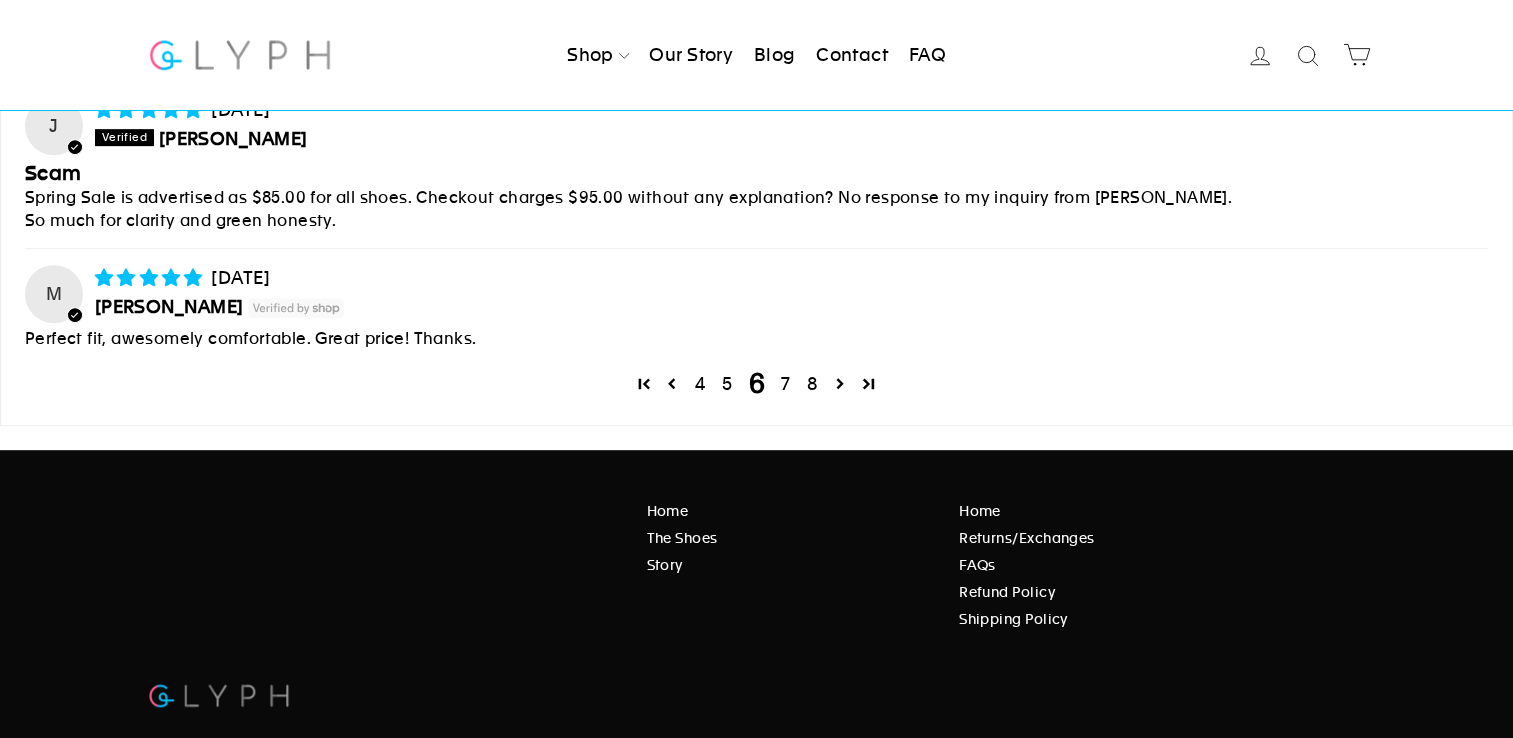 scroll, scrollTop: 8514, scrollLeft: 0, axis: vertical 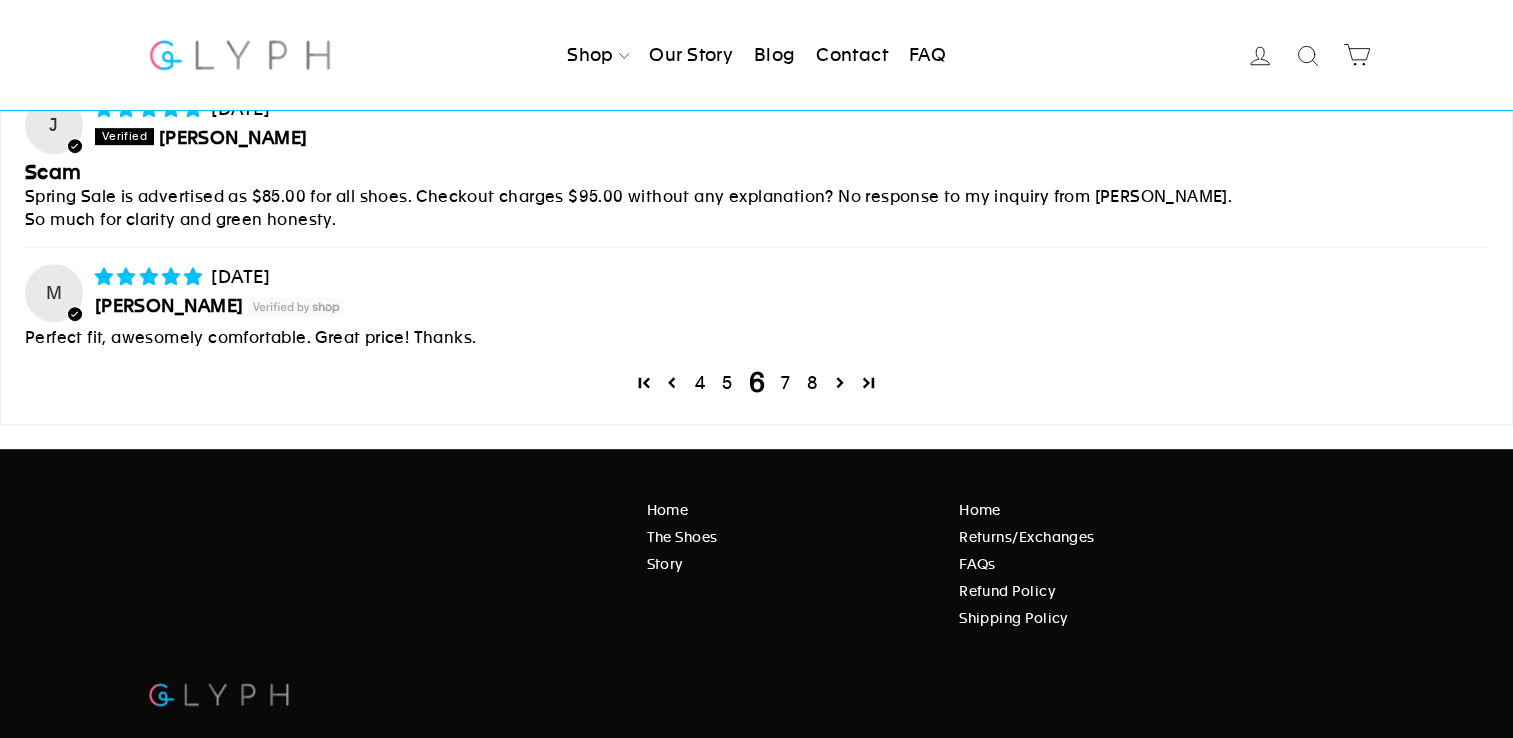 click on "7" at bounding box center [785, 383] 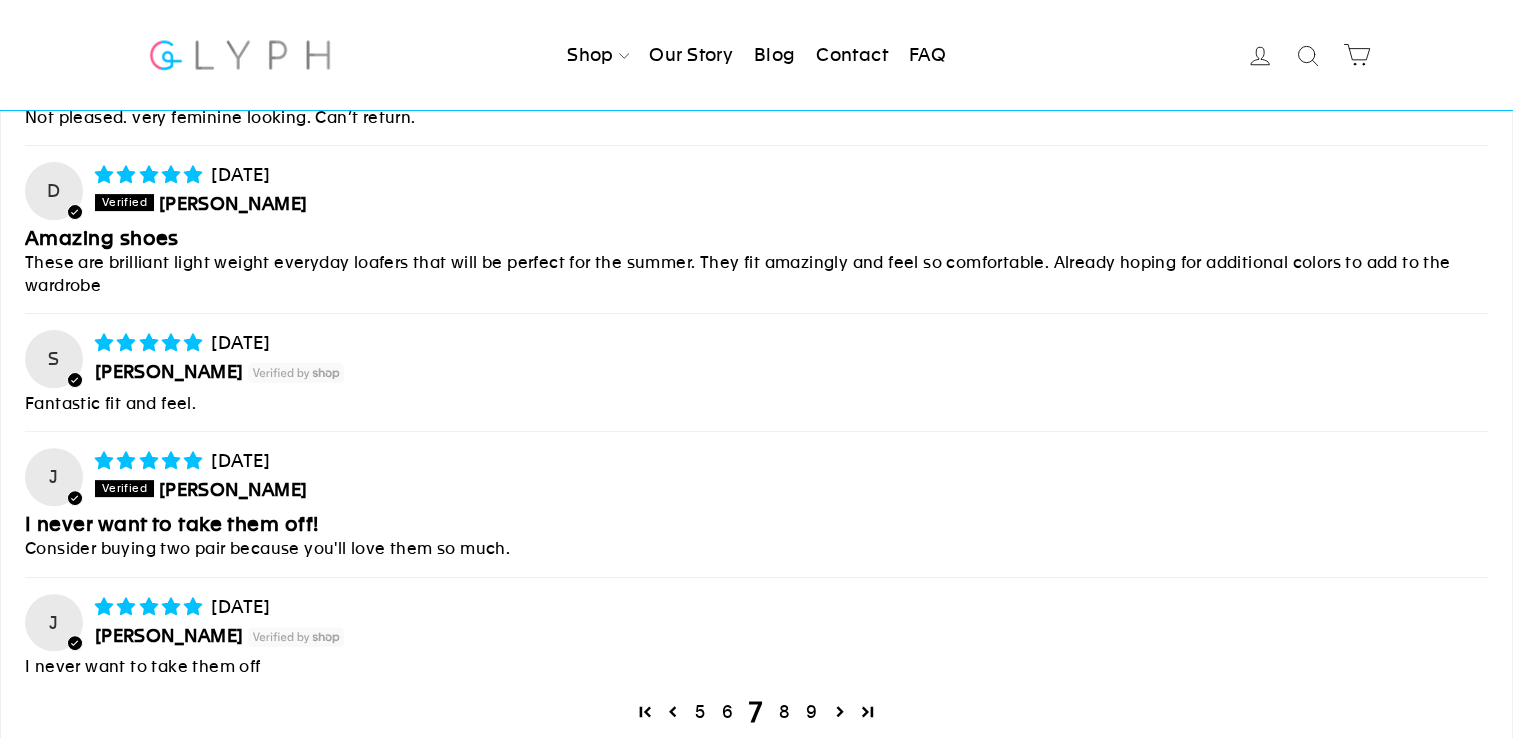 scroll, scrollTop: 8114, scrollLeft: 0, axis: vertical 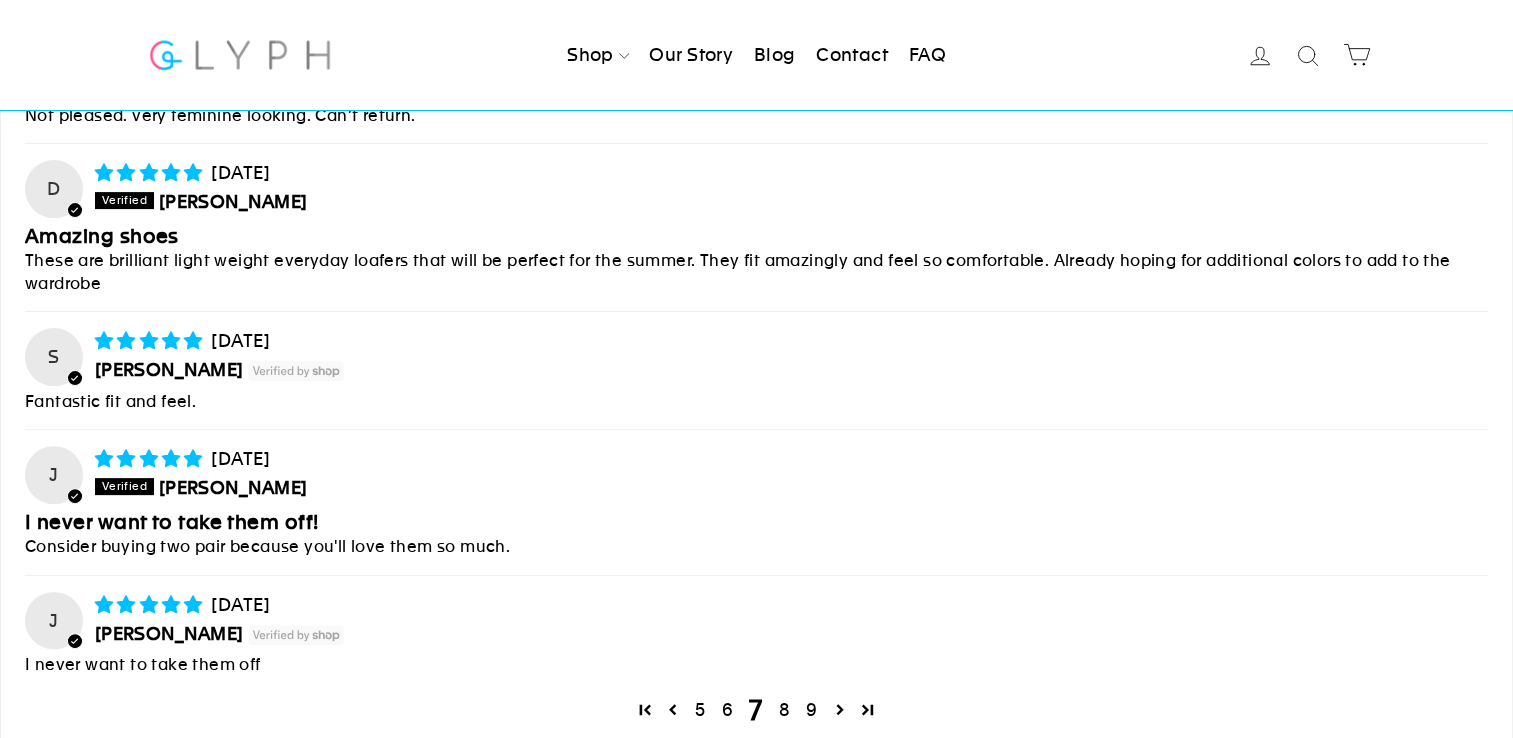 click on "8" at bounding box center [784, 710] 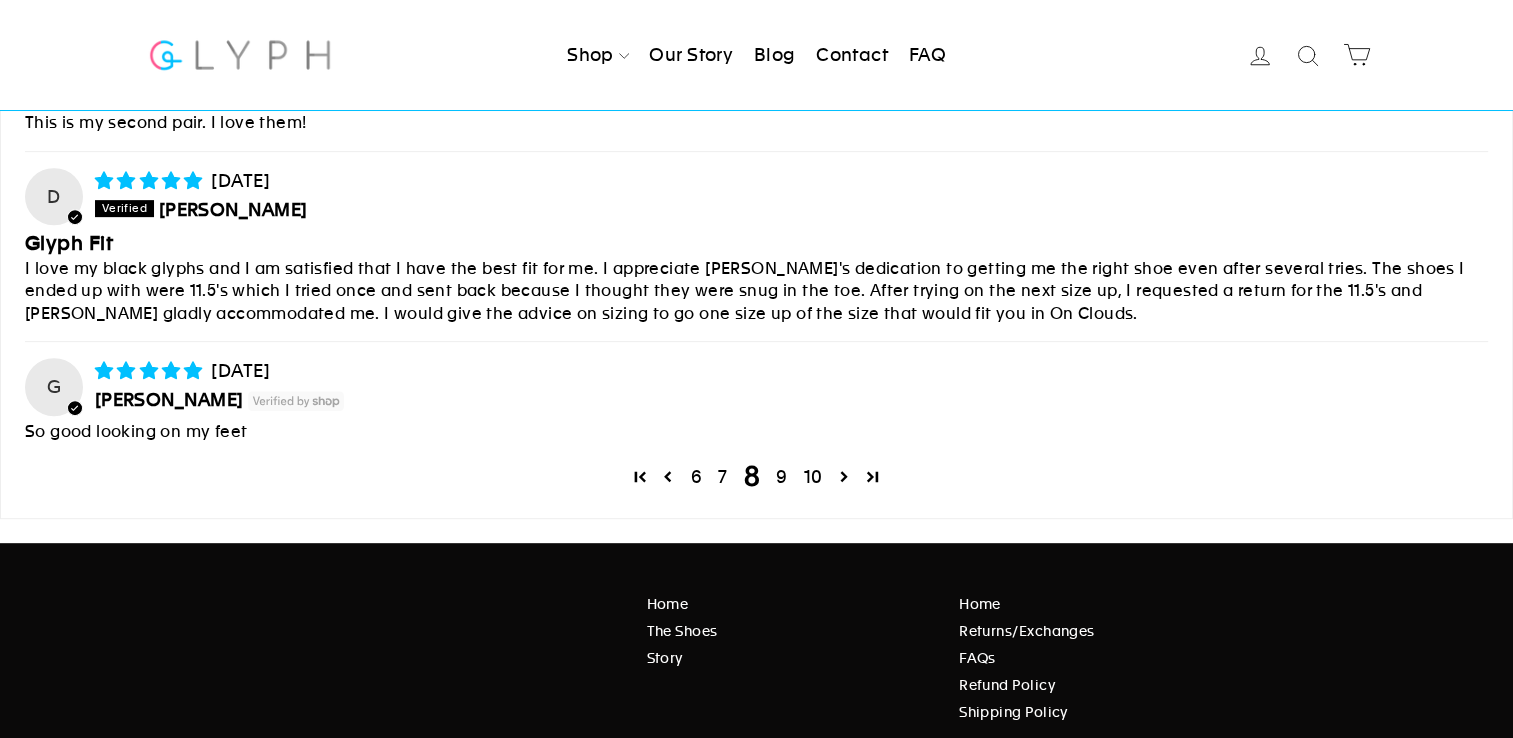 scroll, scrollTop: 8414, scrollLeft: 0, axis: vertical 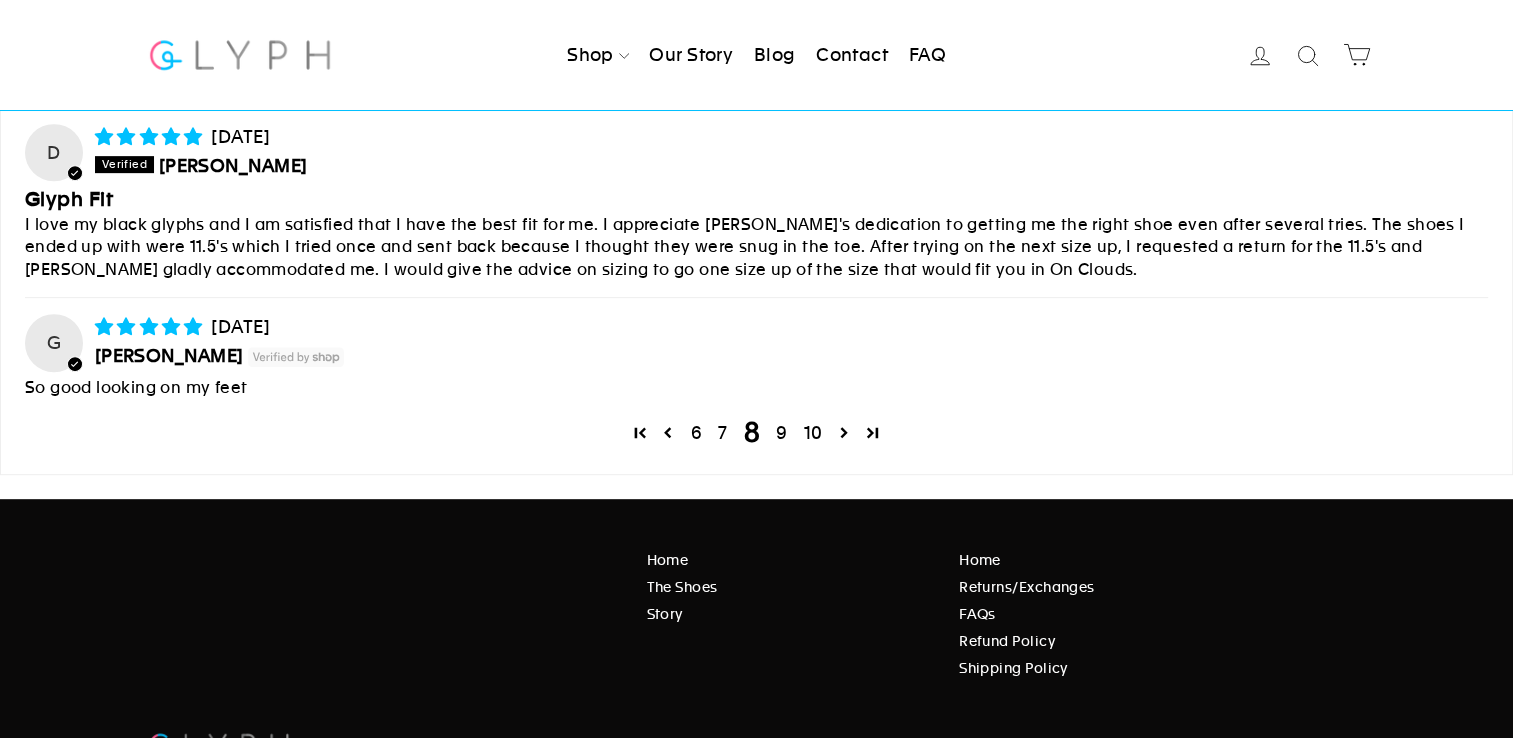 click on "9" at bounding box center [781, 433] 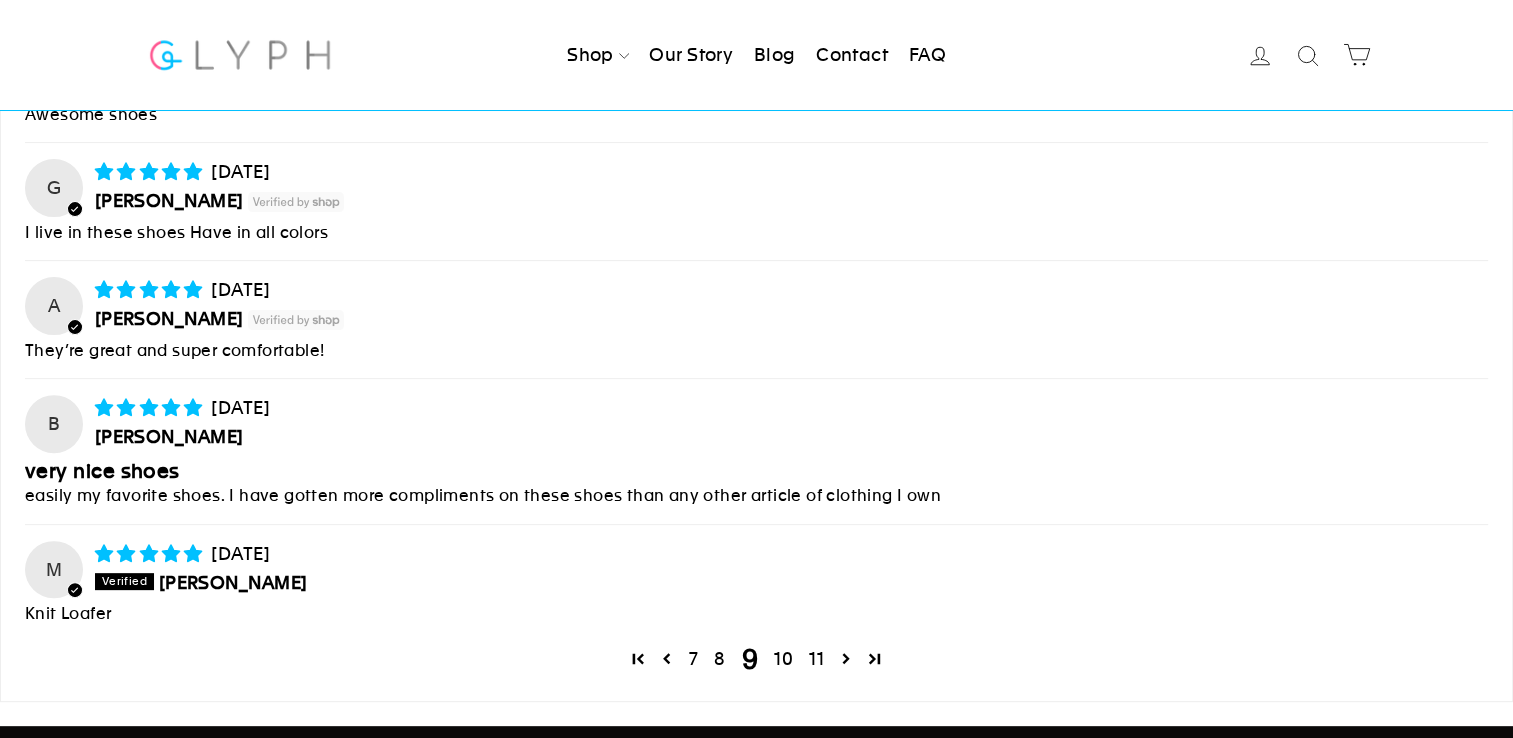 scroll, scrollTop: 8114, scrollLeft: 0, axis: vertical 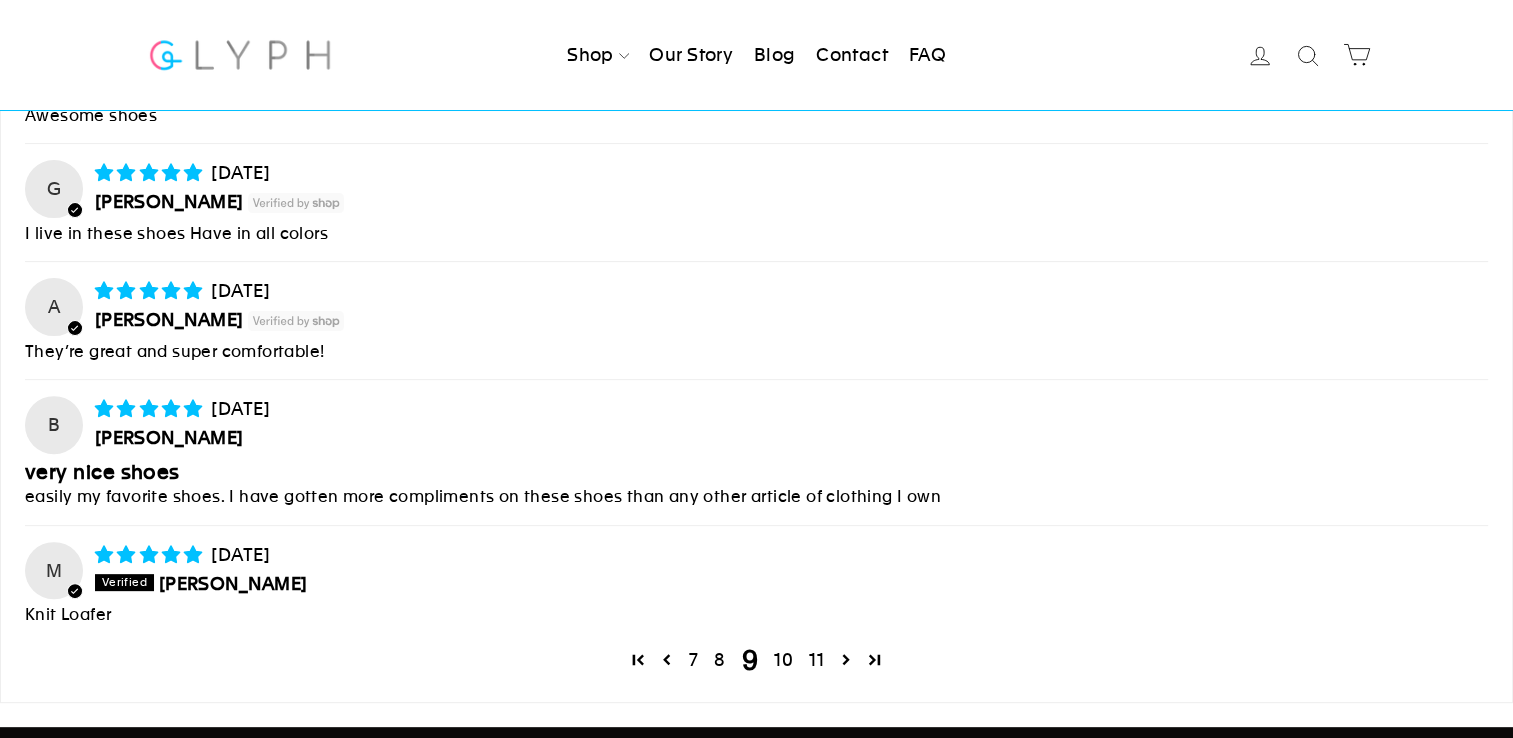 click on "10" at bounding box center [783, 660] 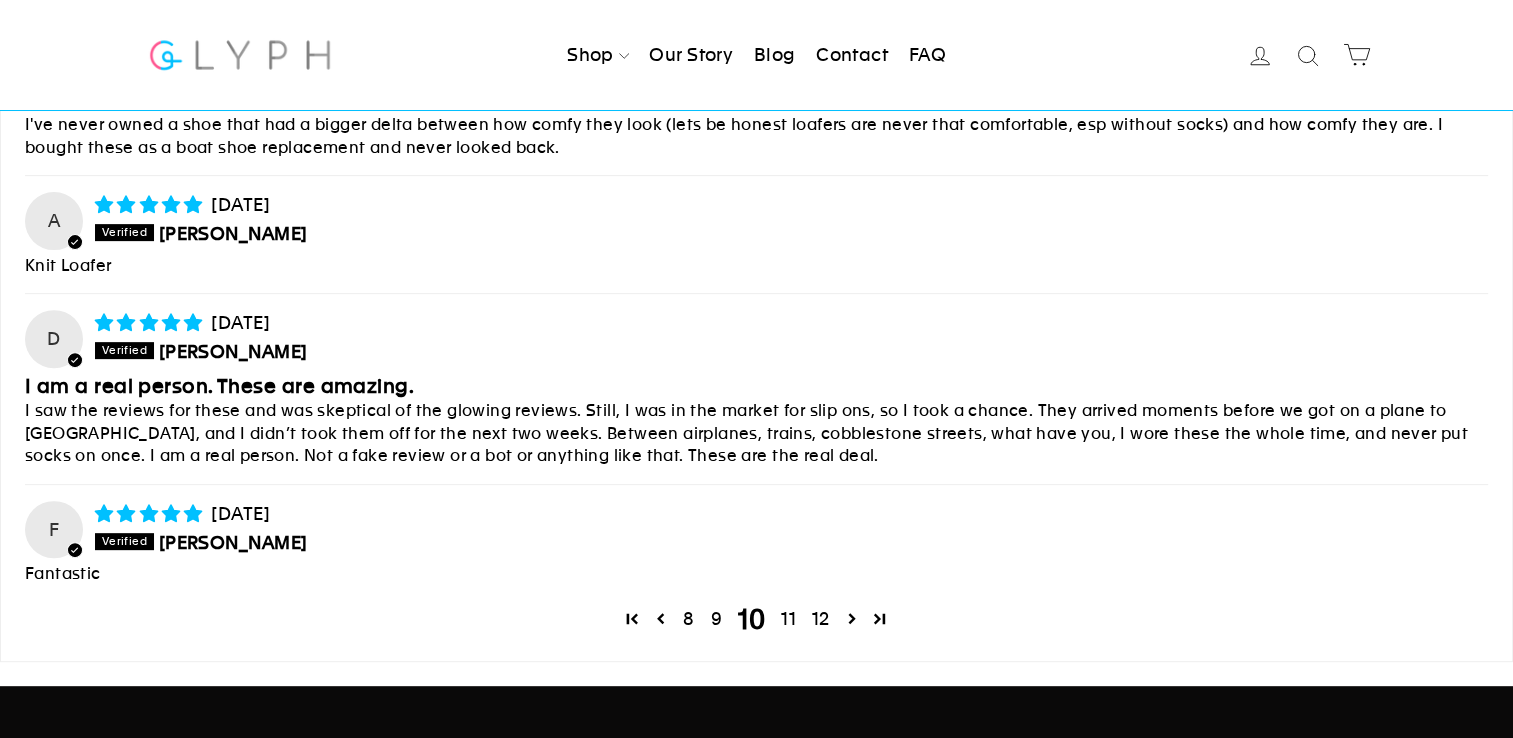 scroll, scrollTop: 8314, scrollLeft: 0, axis: vertical 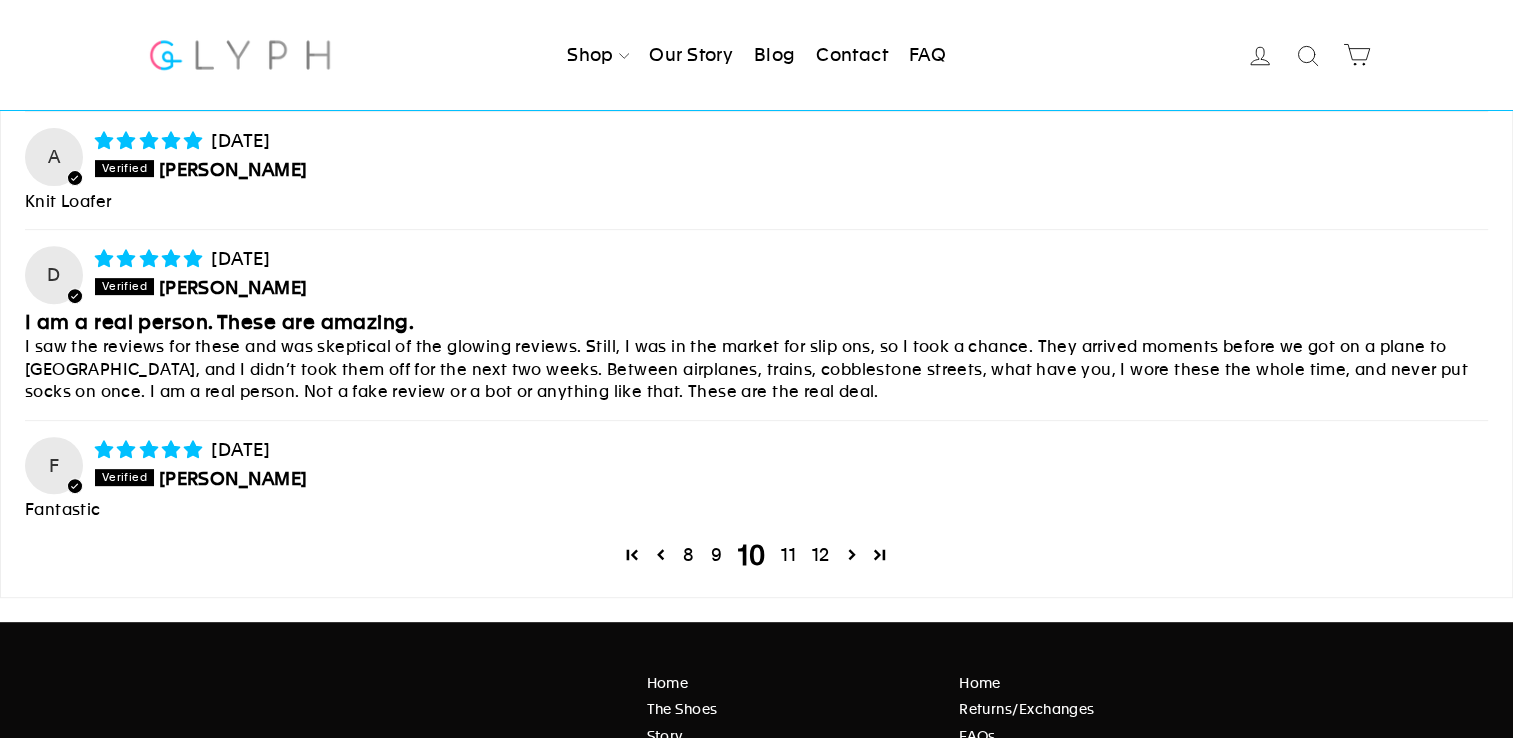 click on "11" at bounding box center [788, 555] 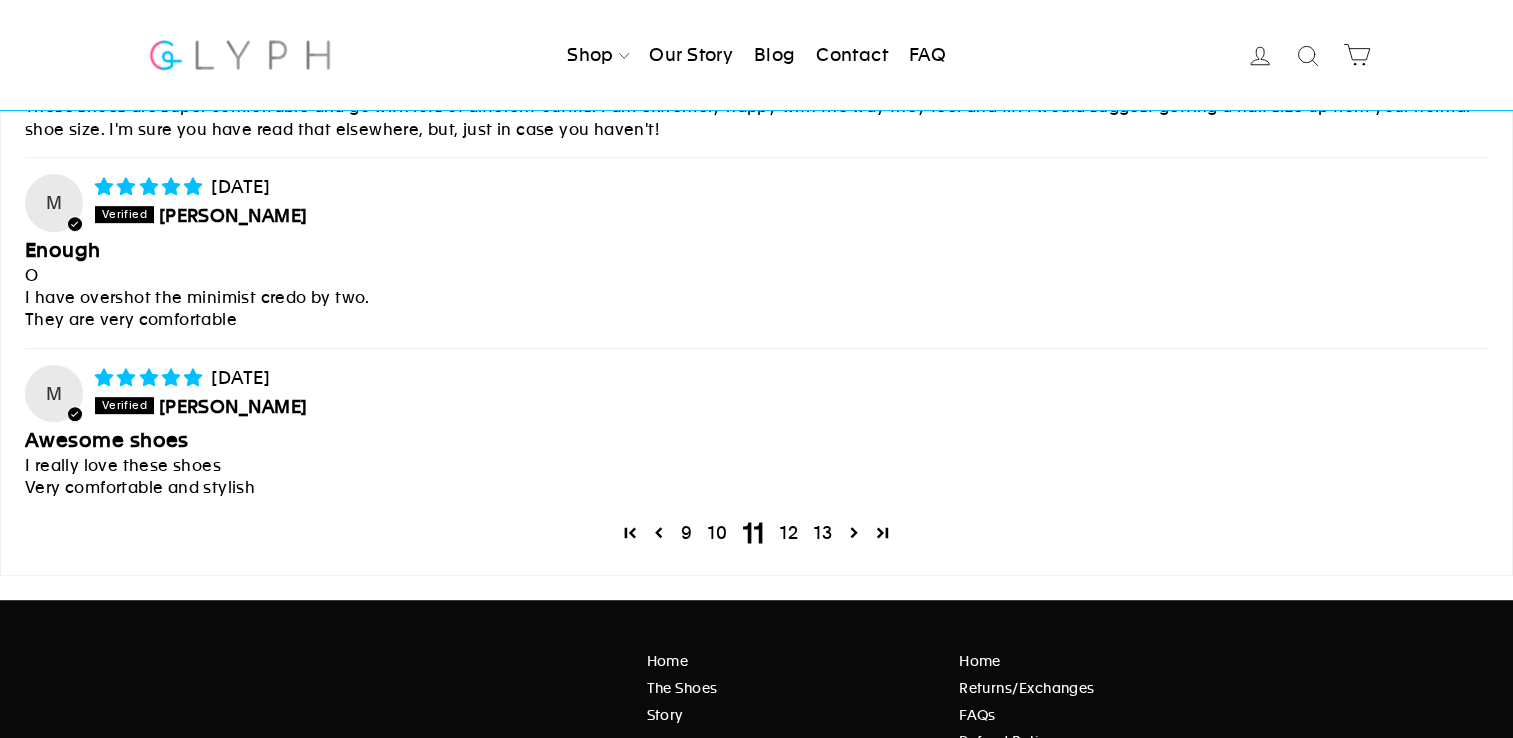 scroll, scrollTop: 8514, scrollLeft: 0, axis: vertical 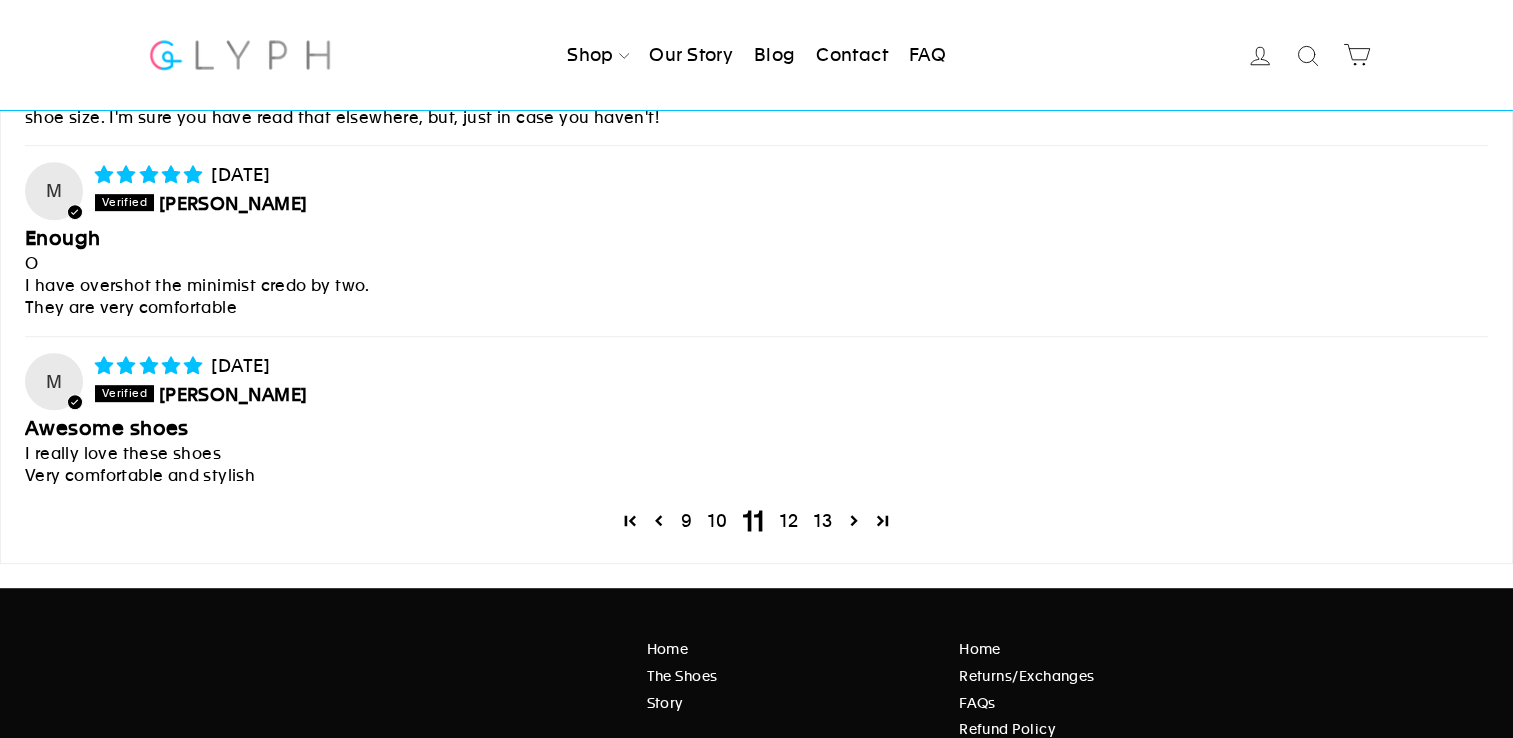 click on "12" at bounding box center (789, 521) 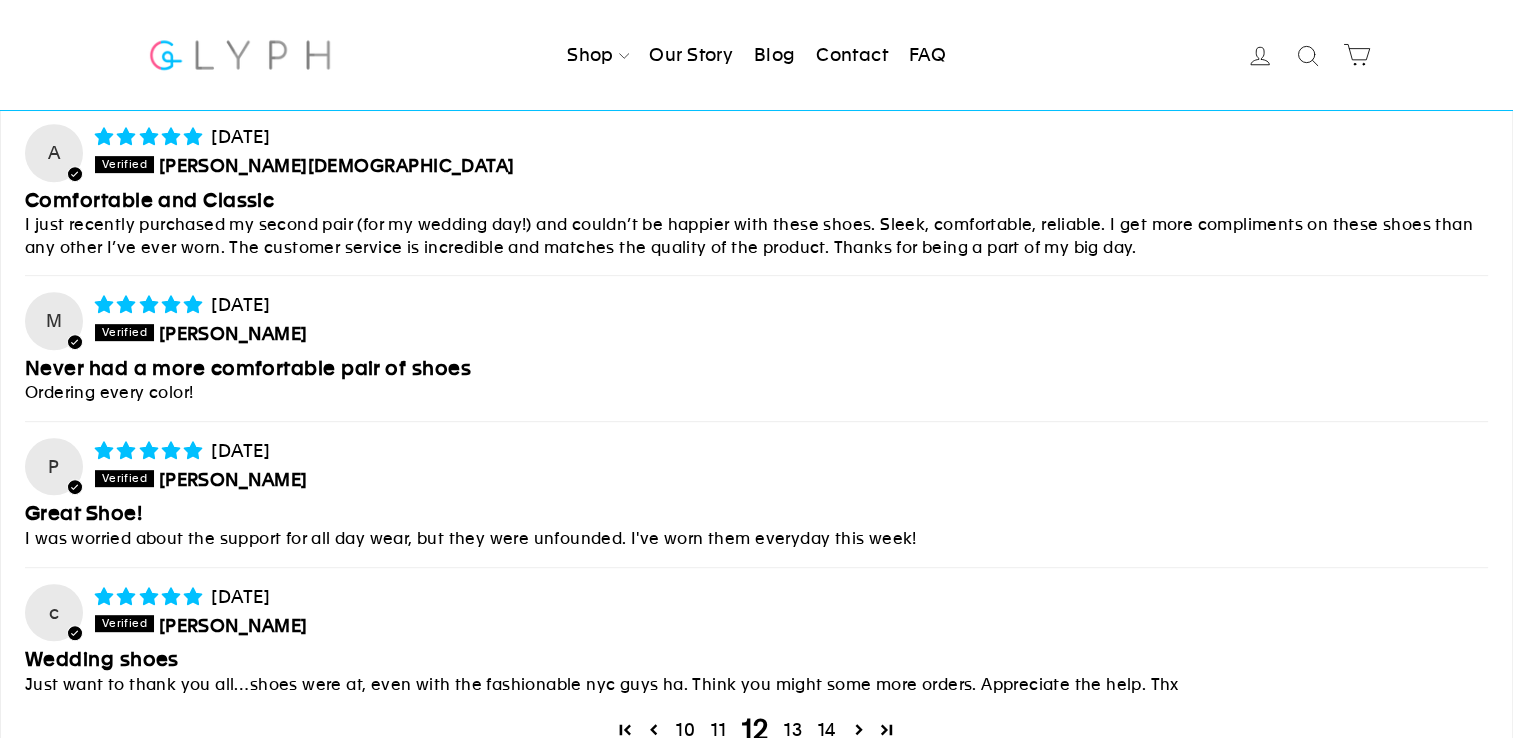 scroll, scrollTop: 8414, scrollLeft: 0, axis: vertical 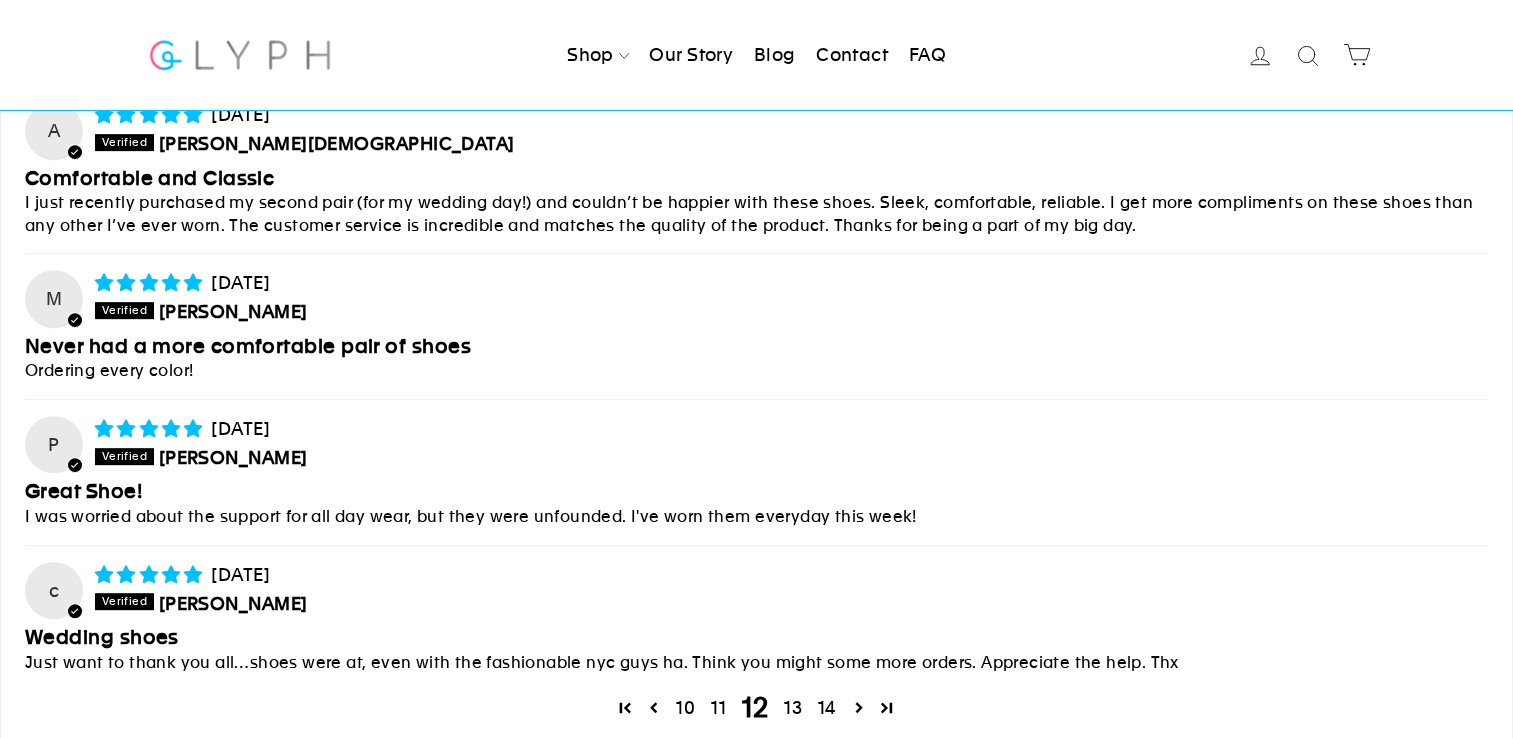 click on "13" at bounding box center (793, 708) 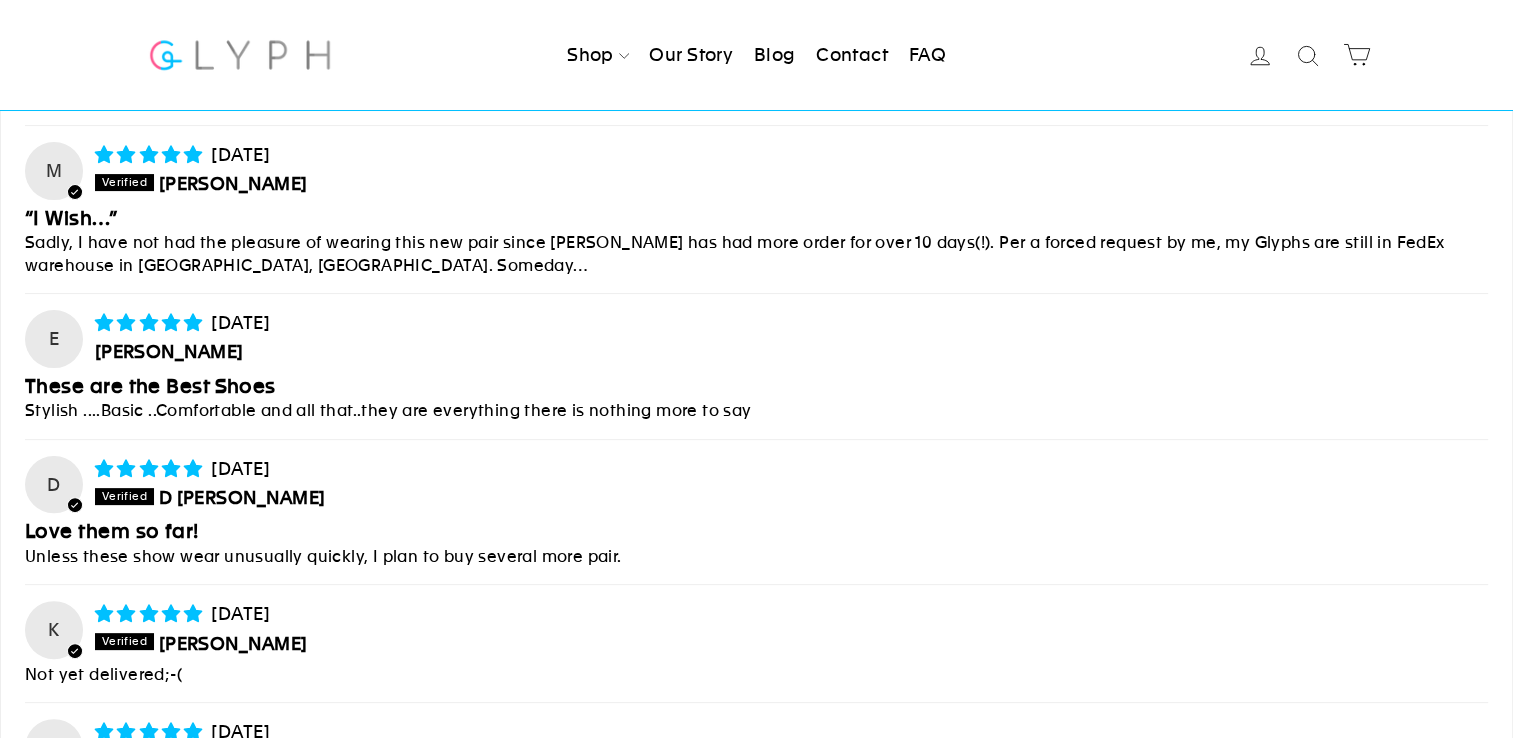 scroll, scrollTop: 8414, scrollLeft: 0, axis: vertical 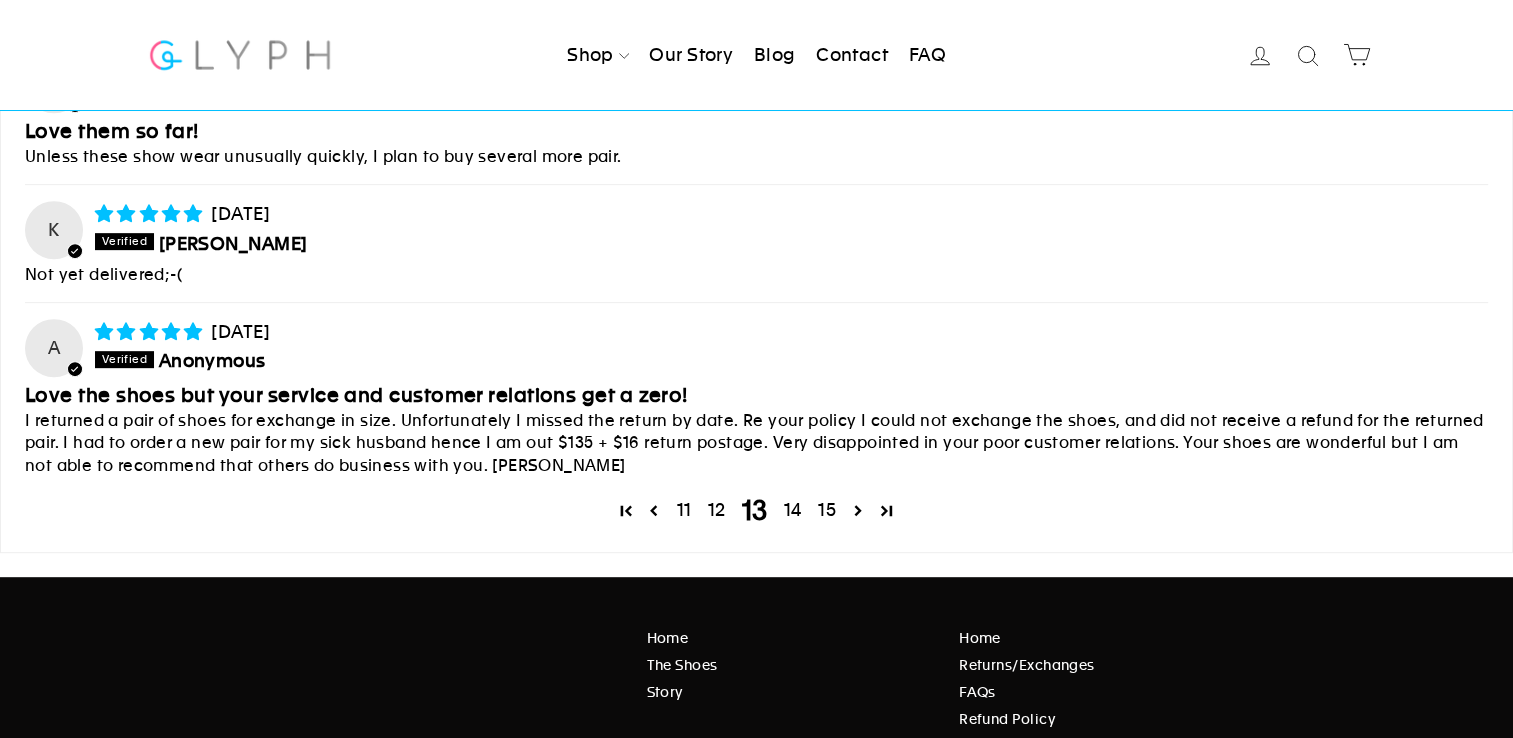 click on "14" at bounding box center [792, 510] 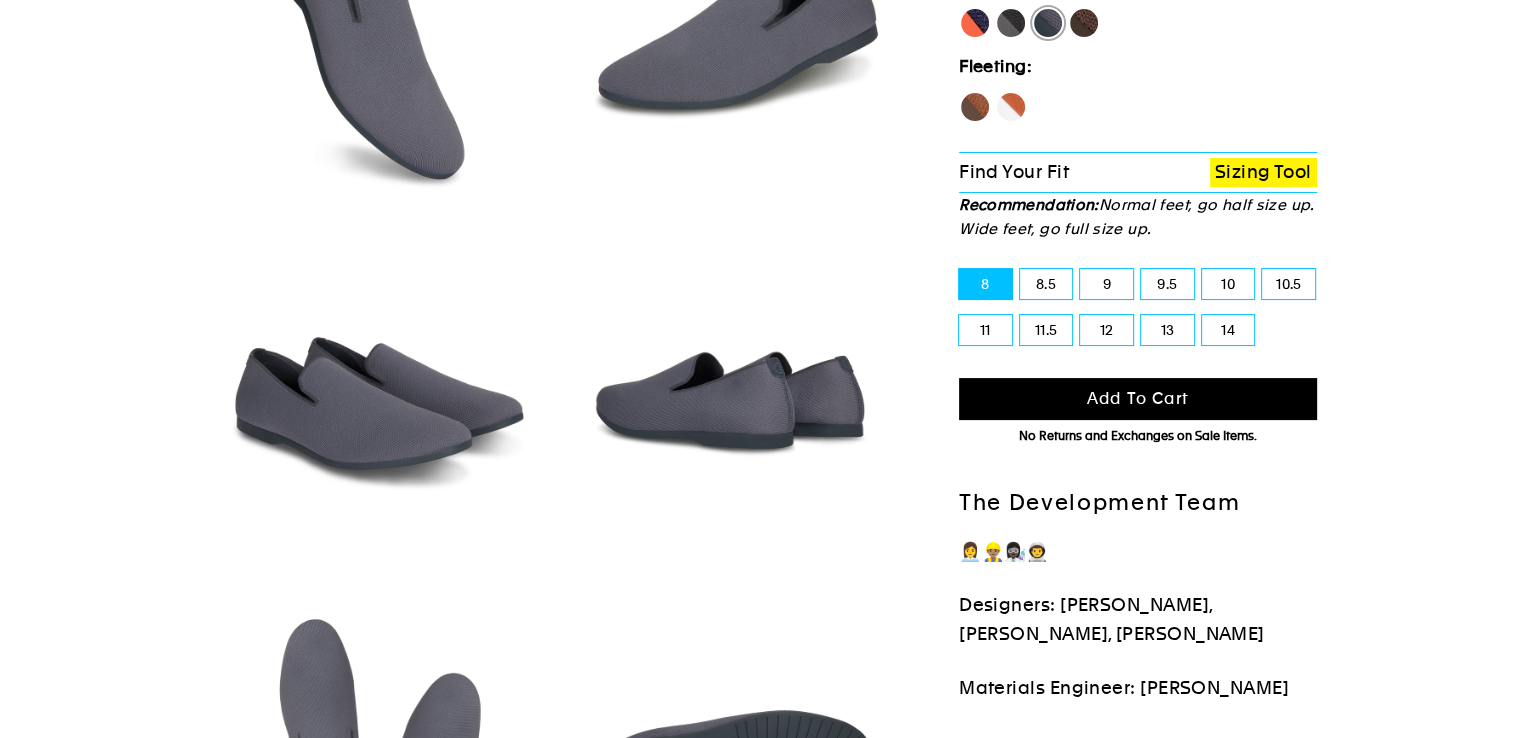 scroll, scrollTop: 0, scrollLeft: 0, axis: both 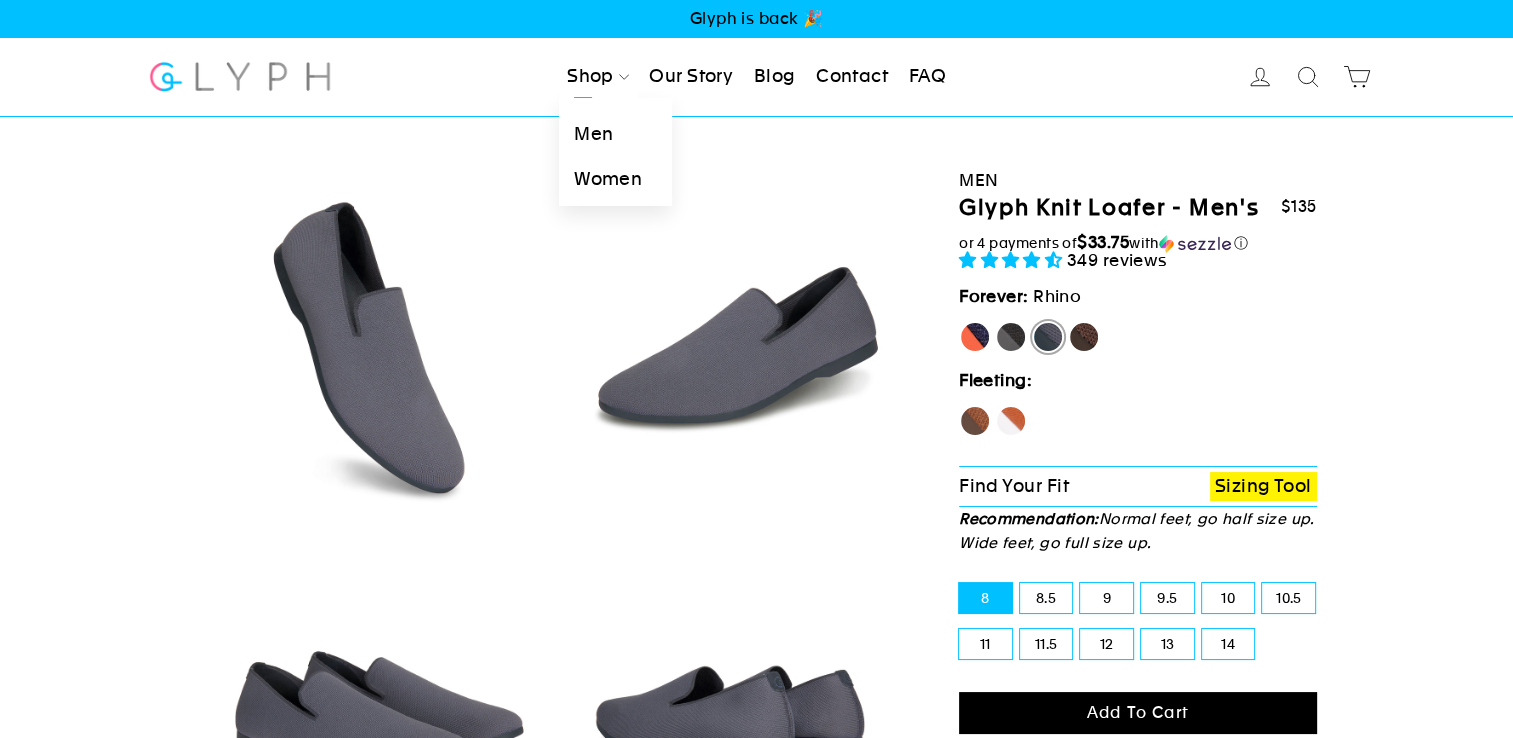 click on "Men" at bounding box center (615, 134) 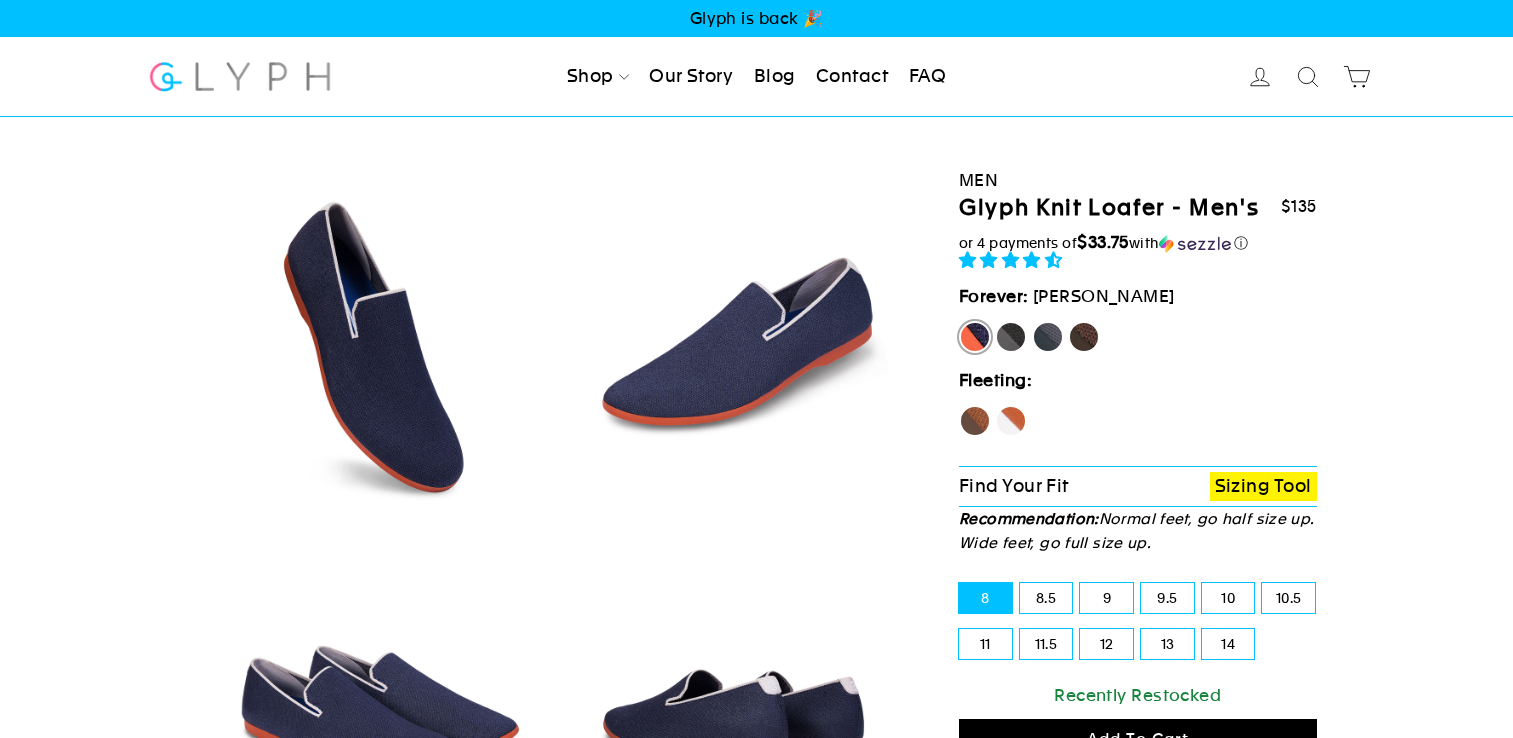 scroll, scrollTop: 0, scrollLeft: 0, axis: both 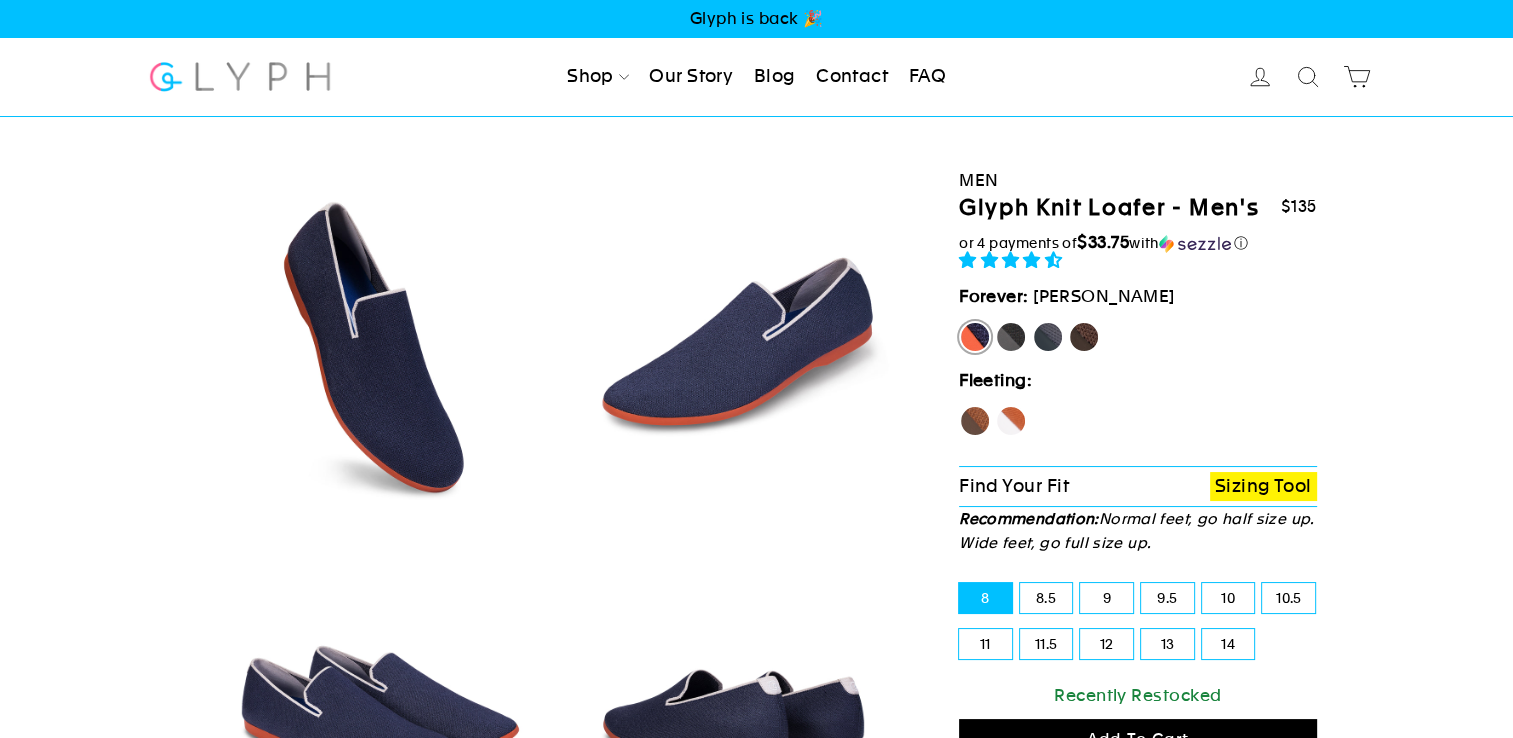 select on "highest-rating" 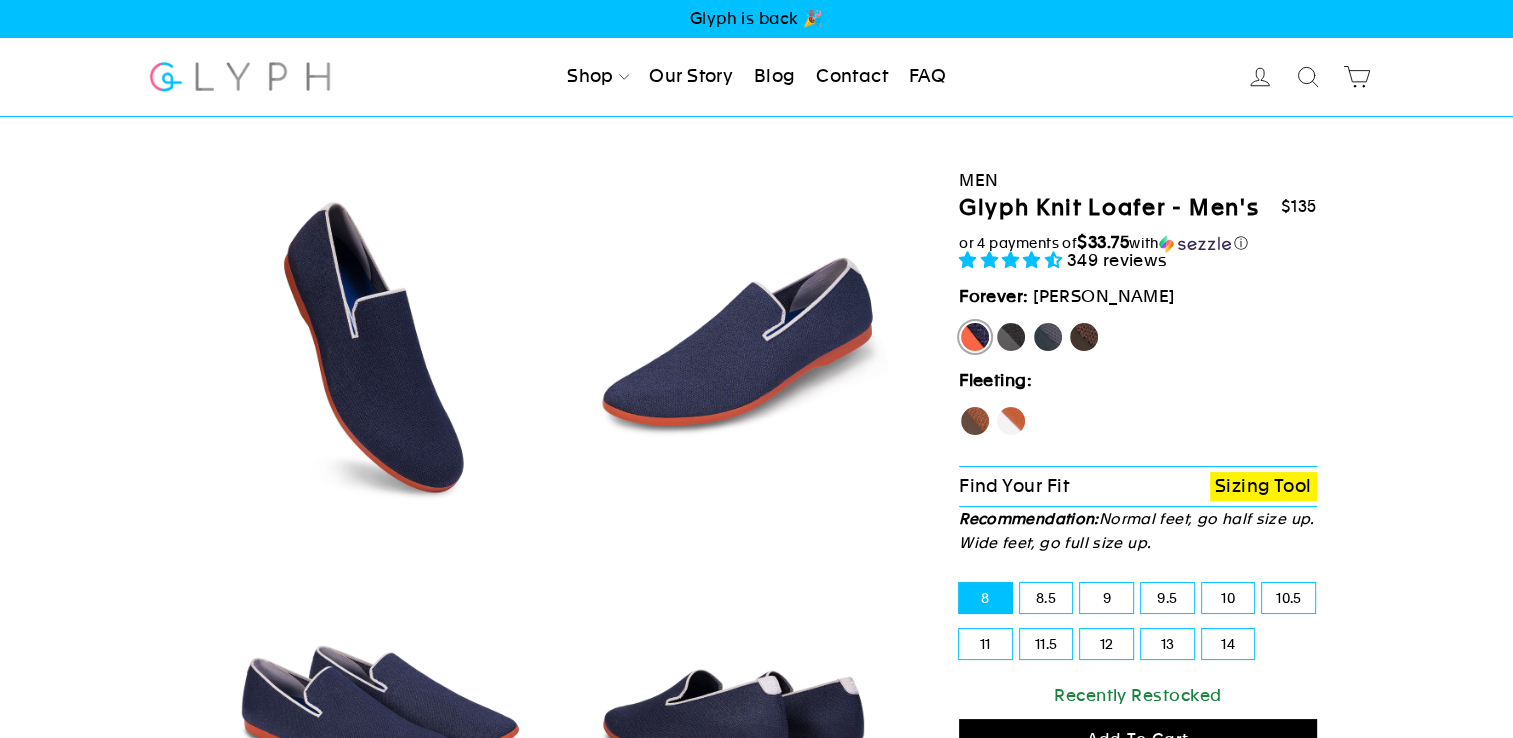 scroll, scrollTop: 0, scrollLeft: 0, axis: both 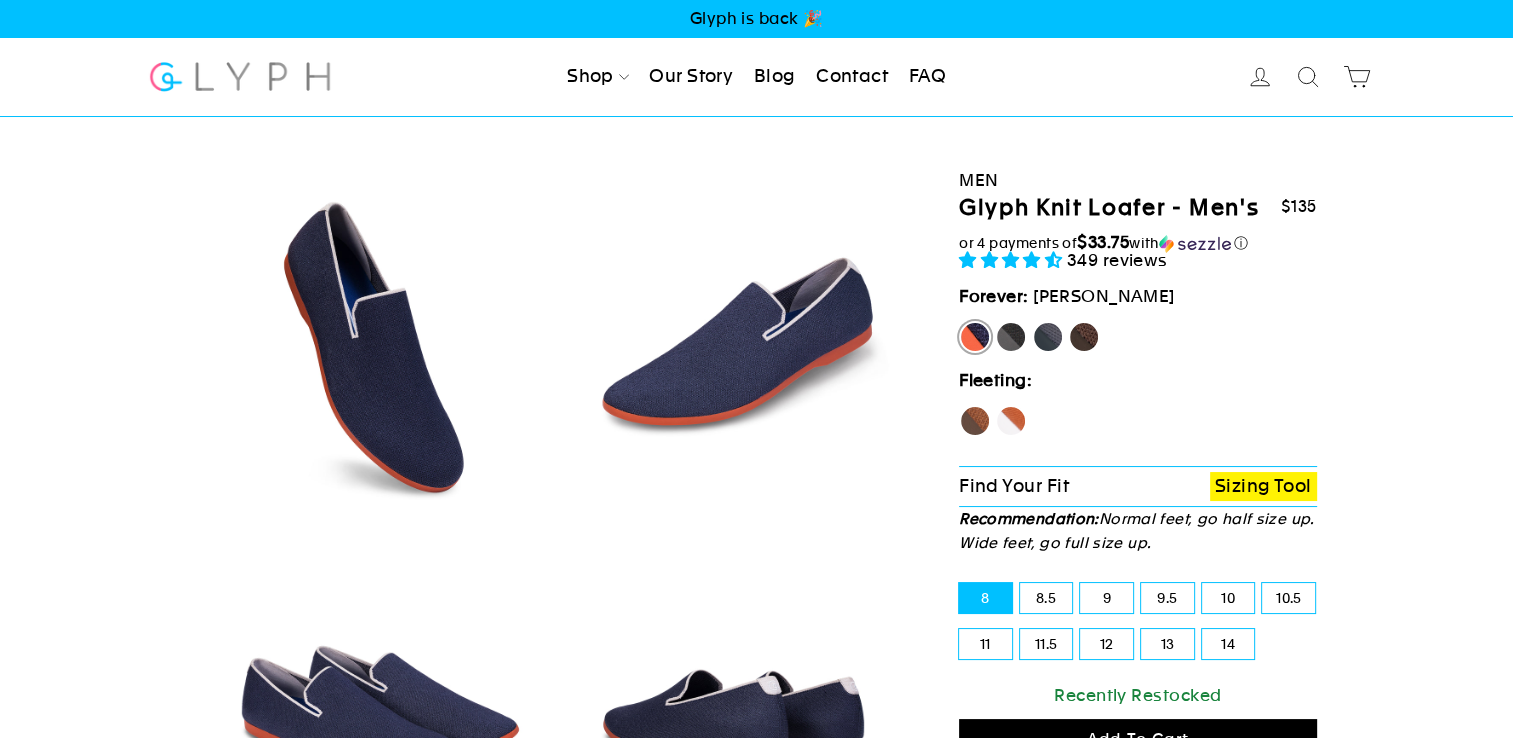 click on "Panther" at bounding box center (995, 321) 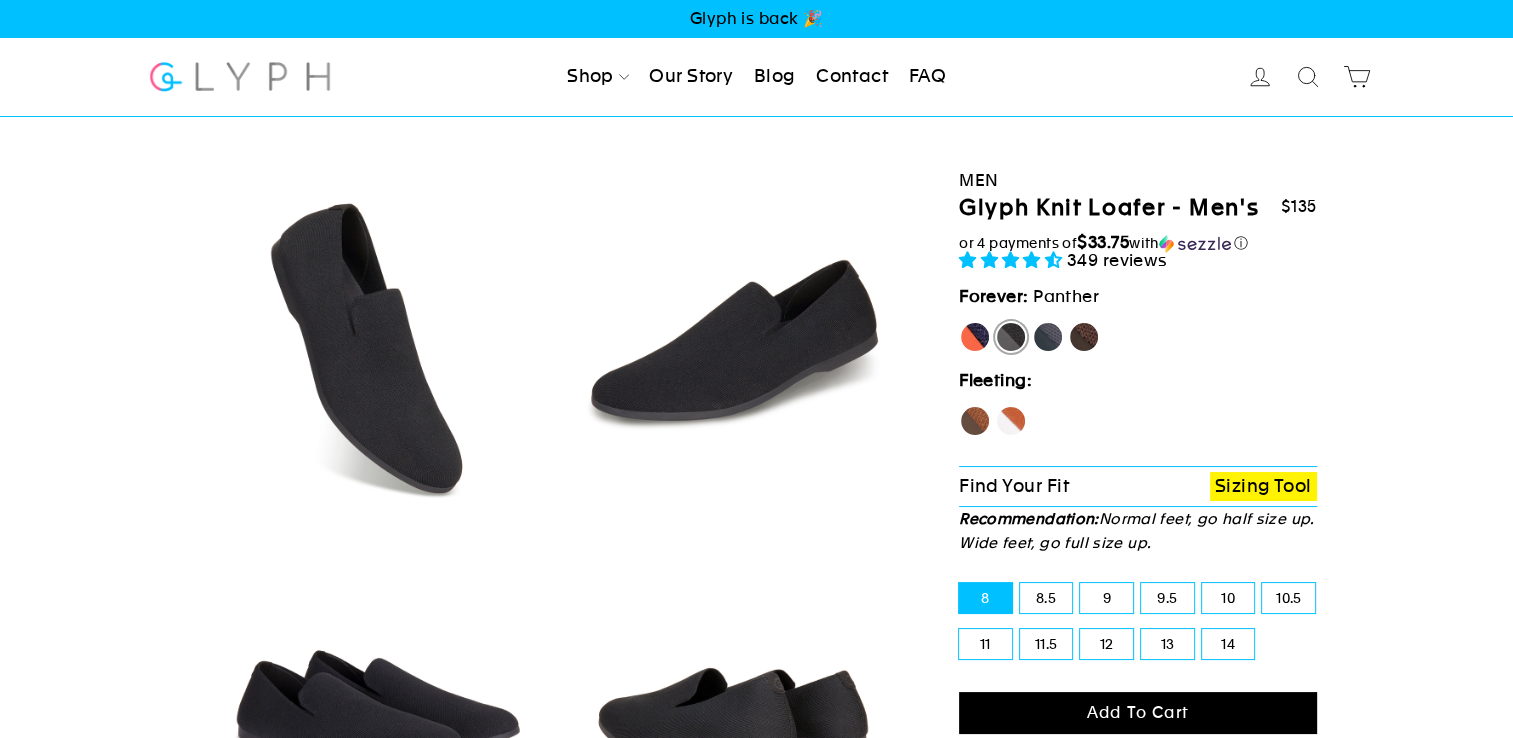 click on "Rhino" at bounding box center [1048, 337] 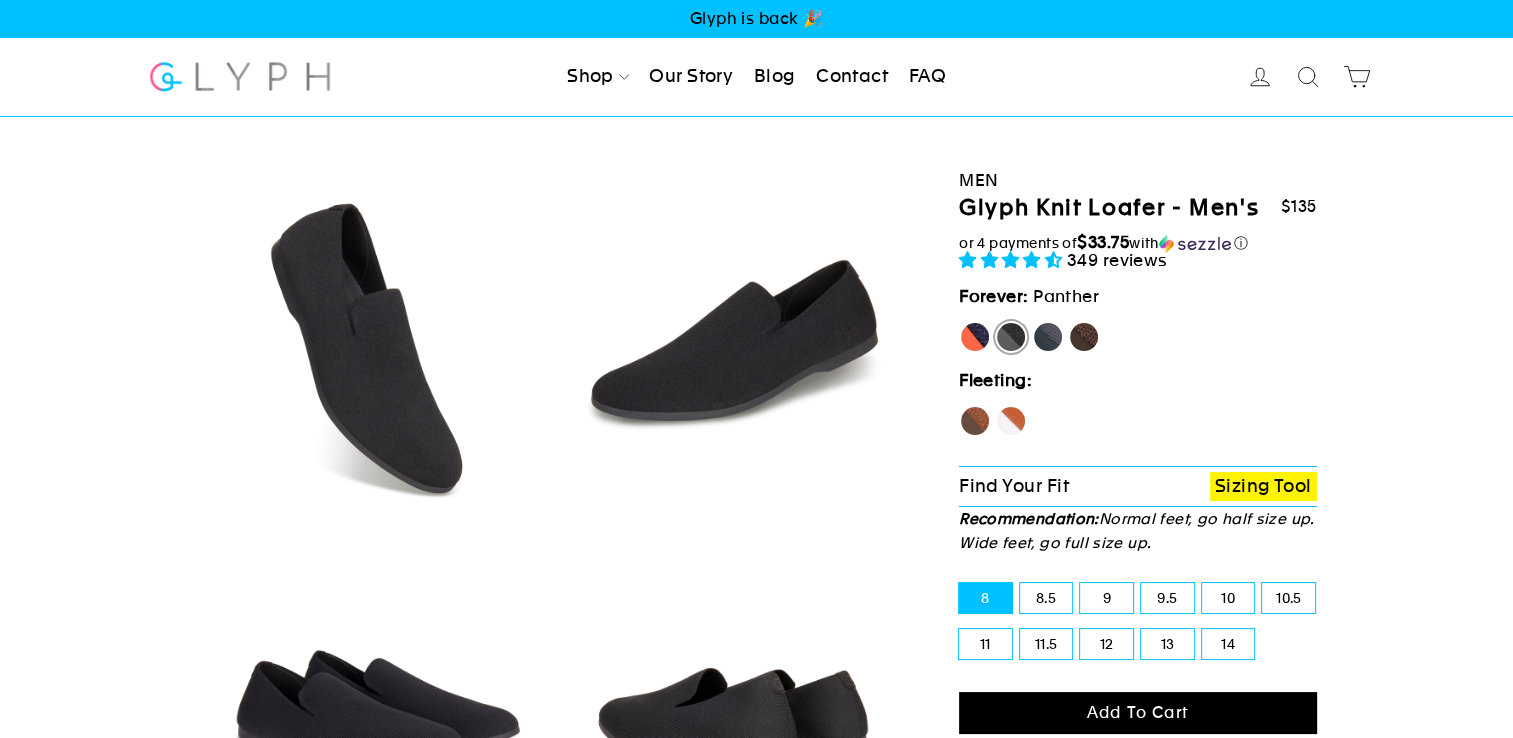 click on "Rhino" at bounding box center [1032, 321] 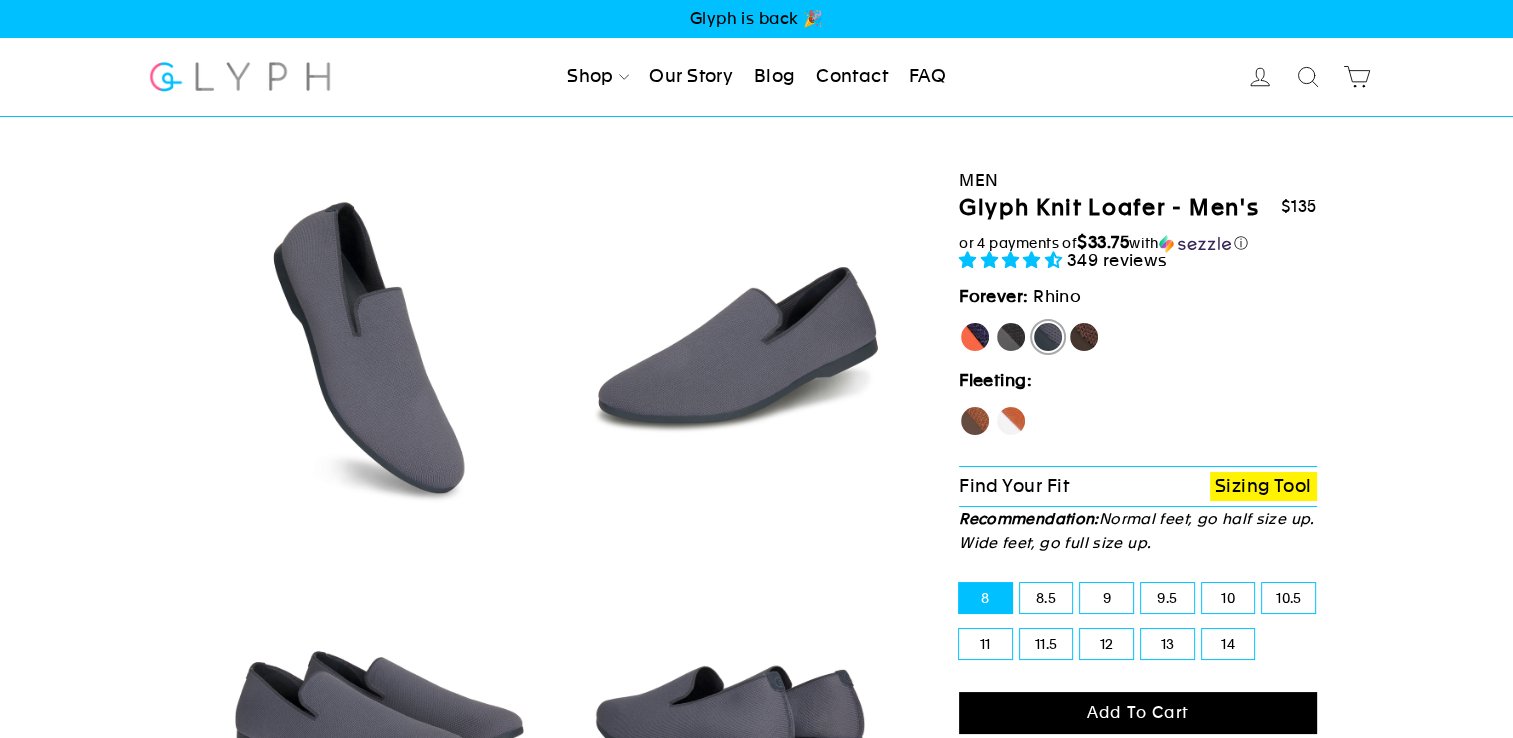 click on "Hawk" at bounding box center (975, 421) 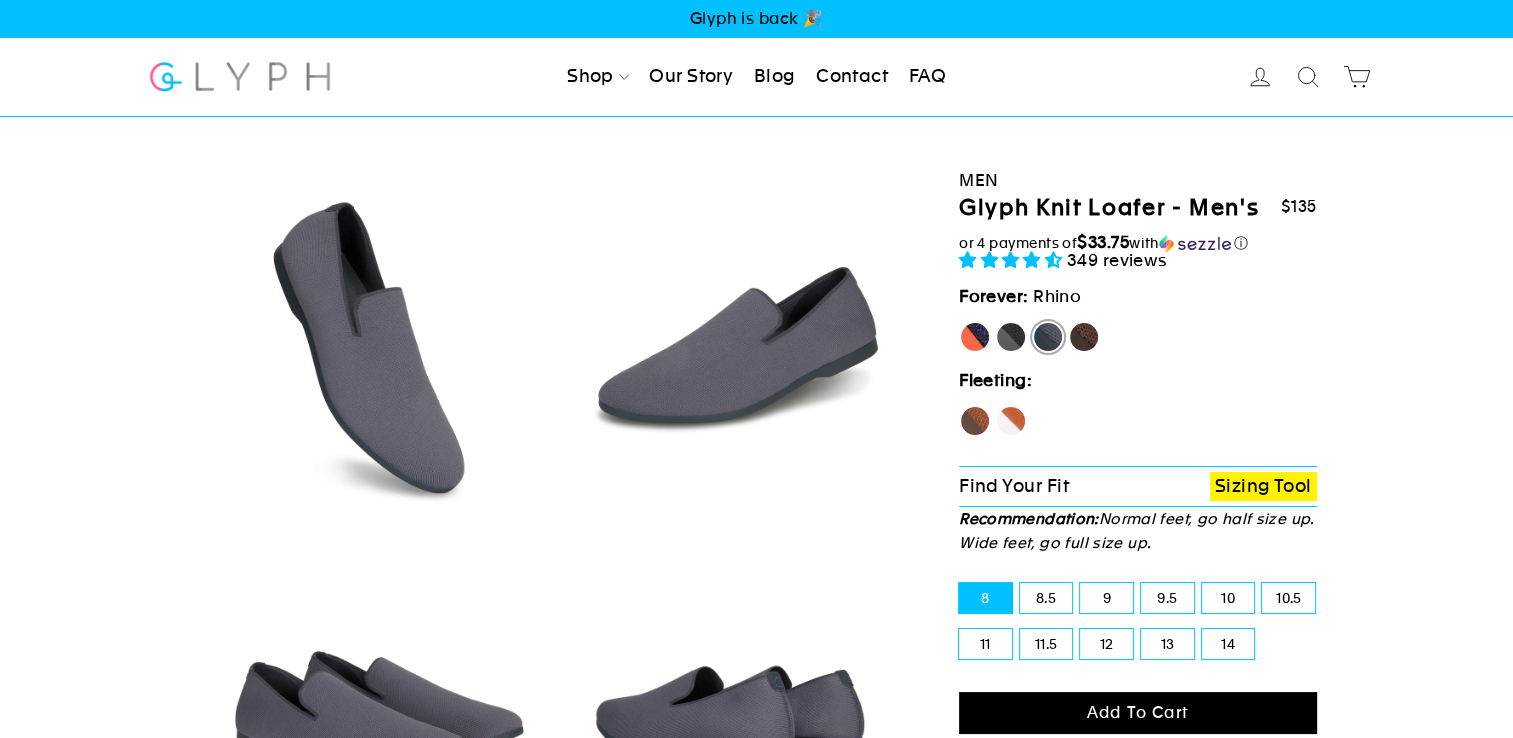 click on "Hawk" at bounding box center (959, 405) 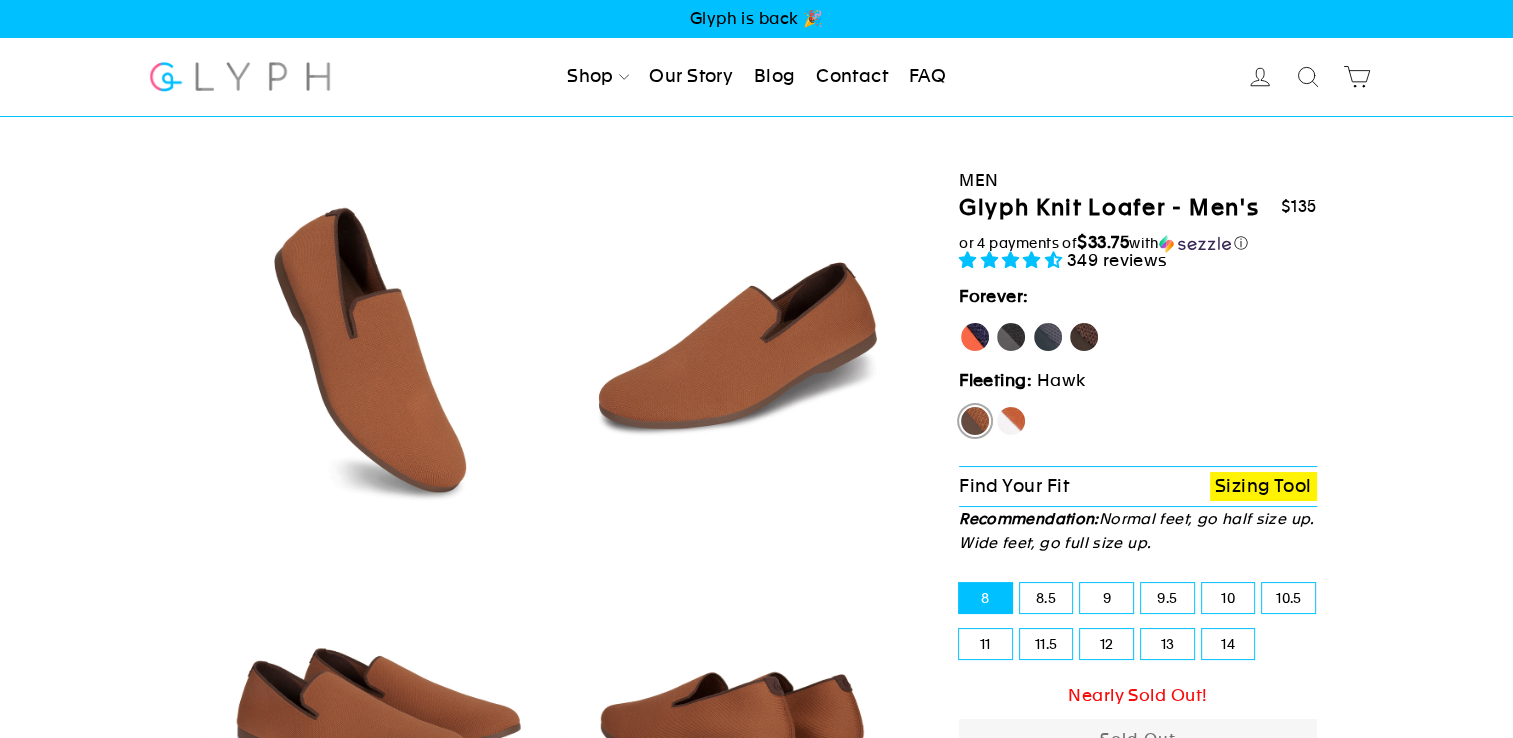 click on "Fox" at bounding box center [1011, 421] 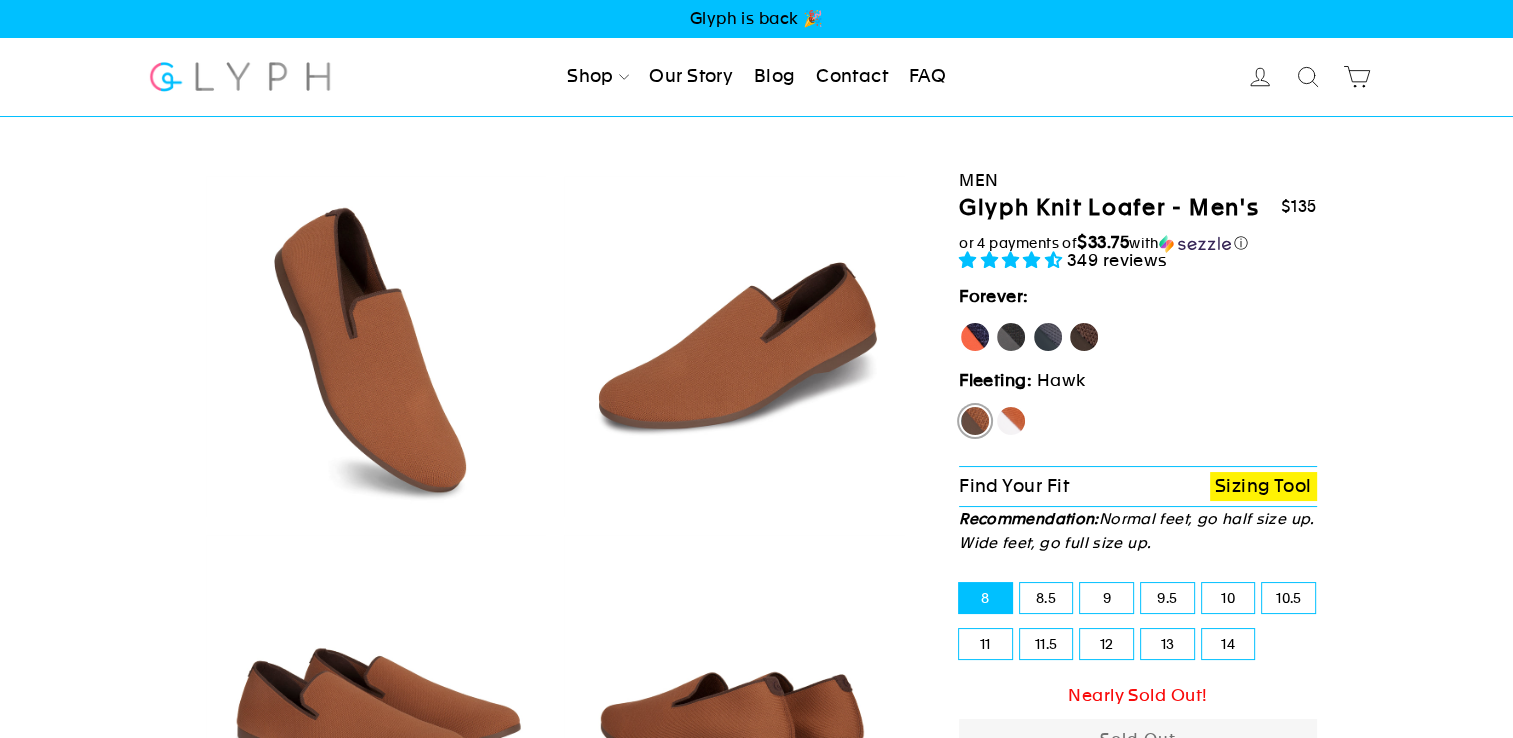click on "Fox" at bounding box center (995, 405) 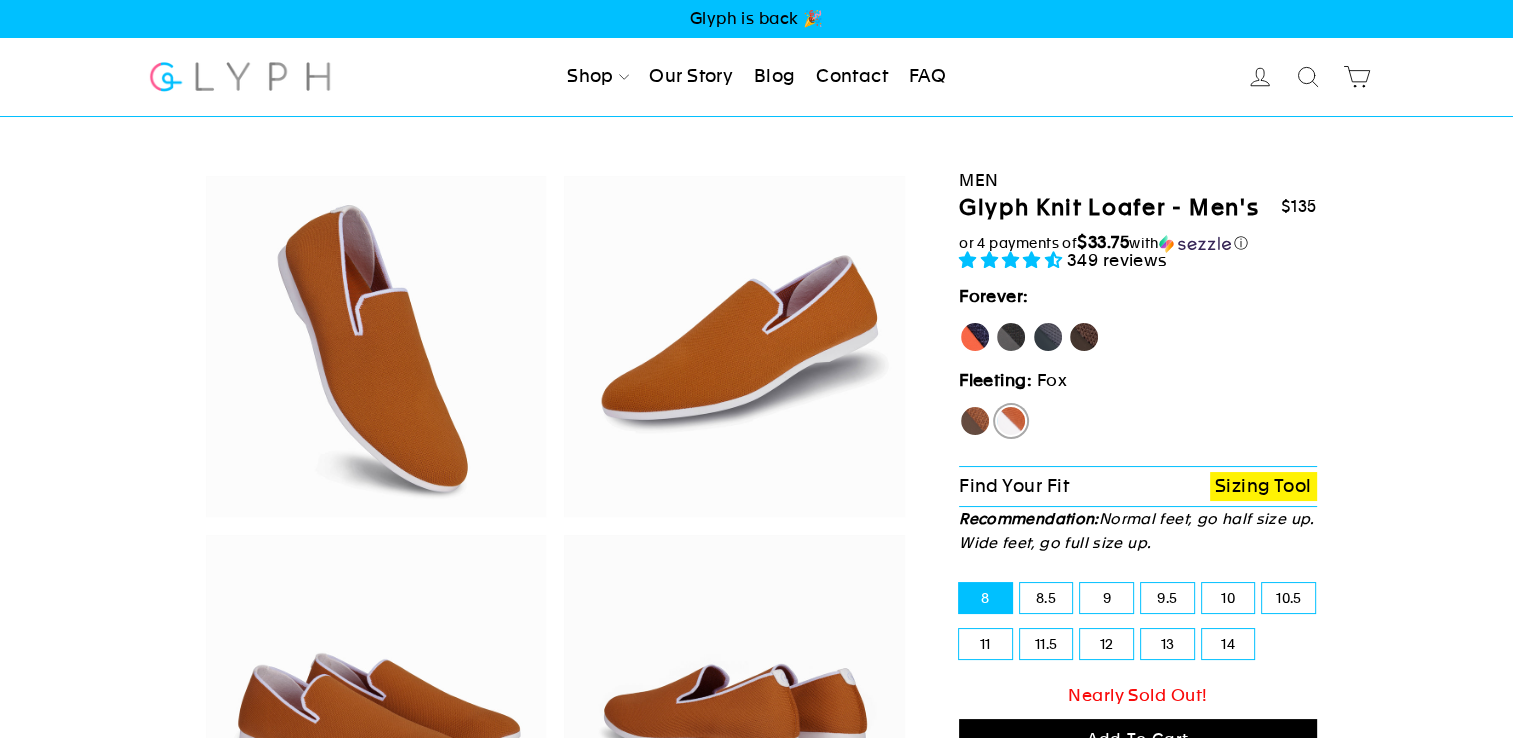 click on "Mustang" at bounding box center (1084, 337) 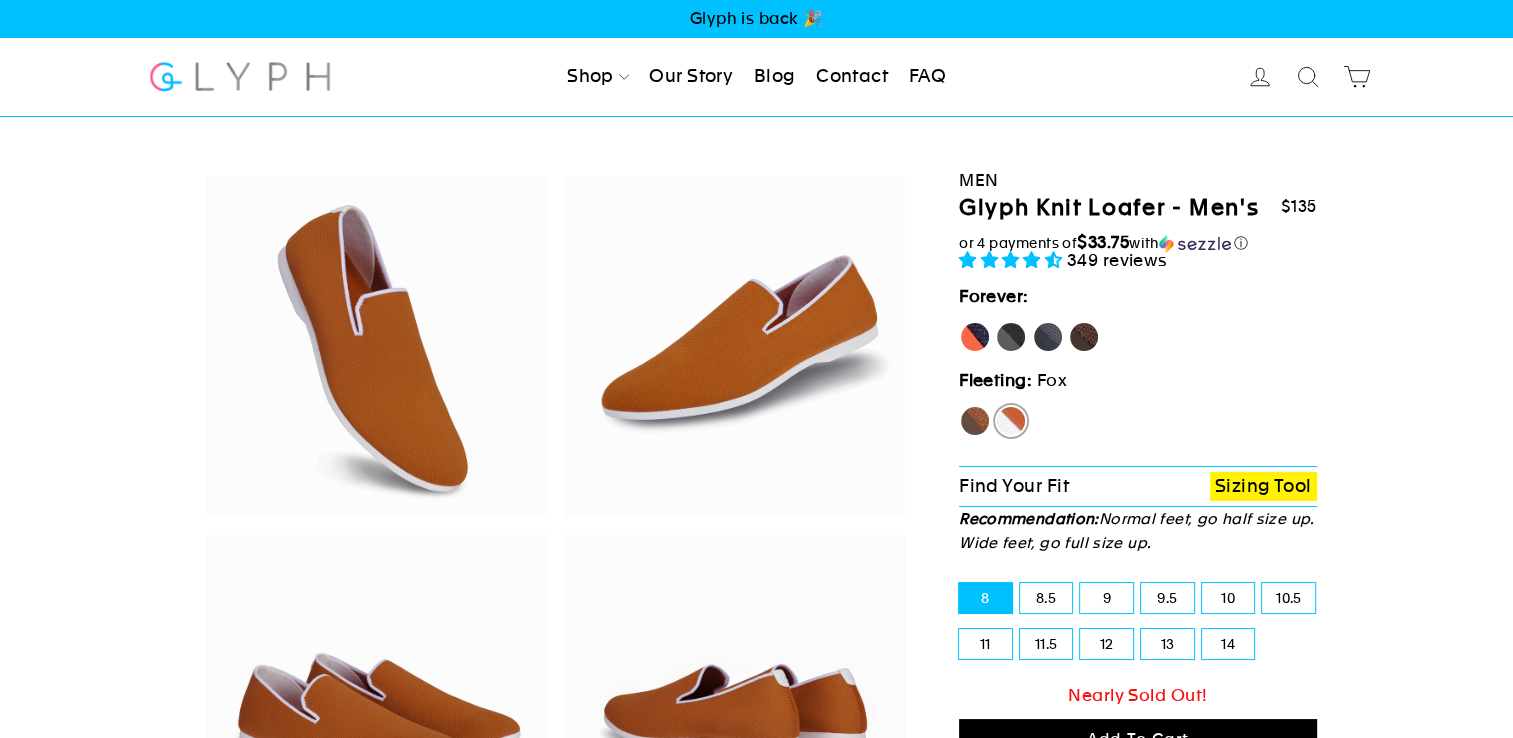 click on "Mustang" at bounding box center [1068, 321] 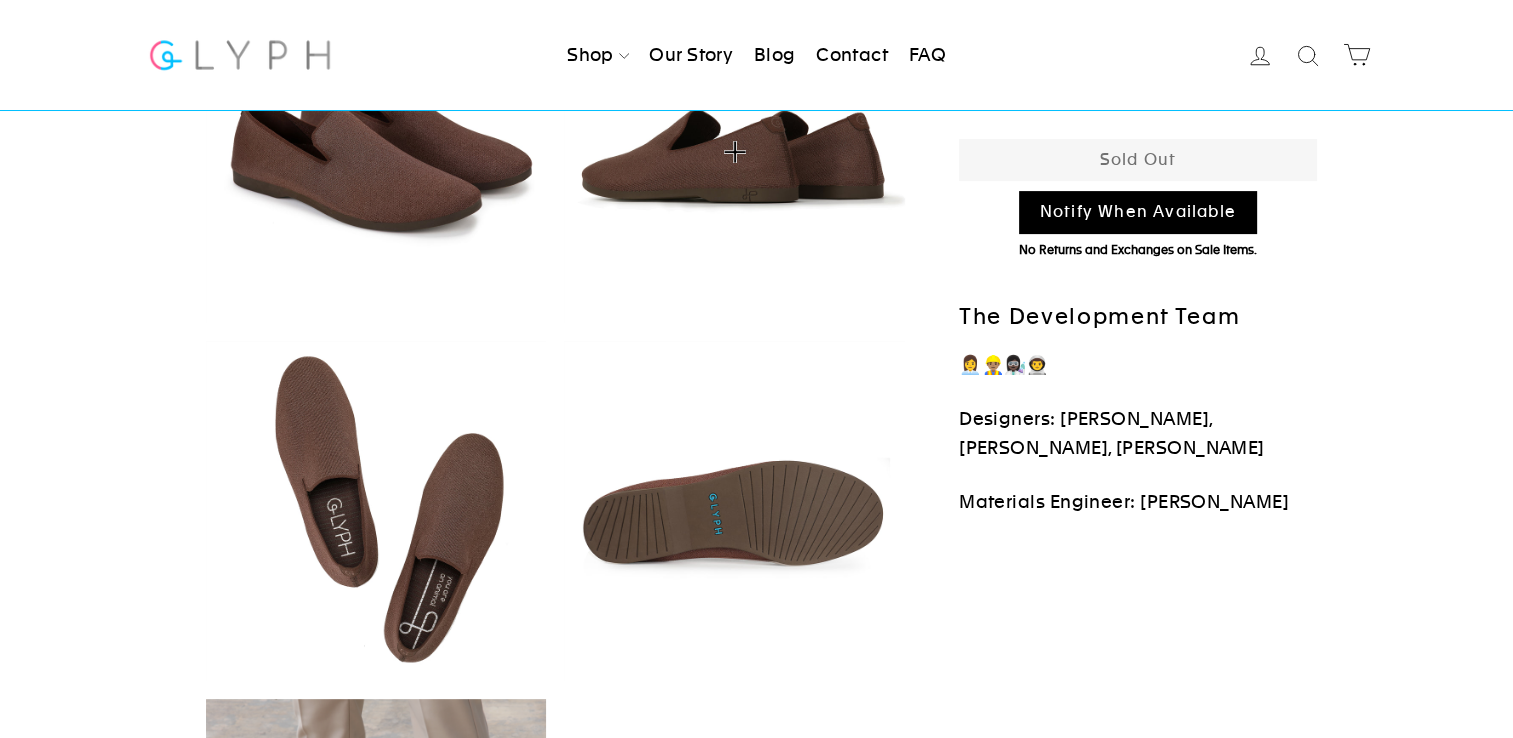 scroll, scrollTop: 200, scrollLeft: 0, axis: vertical 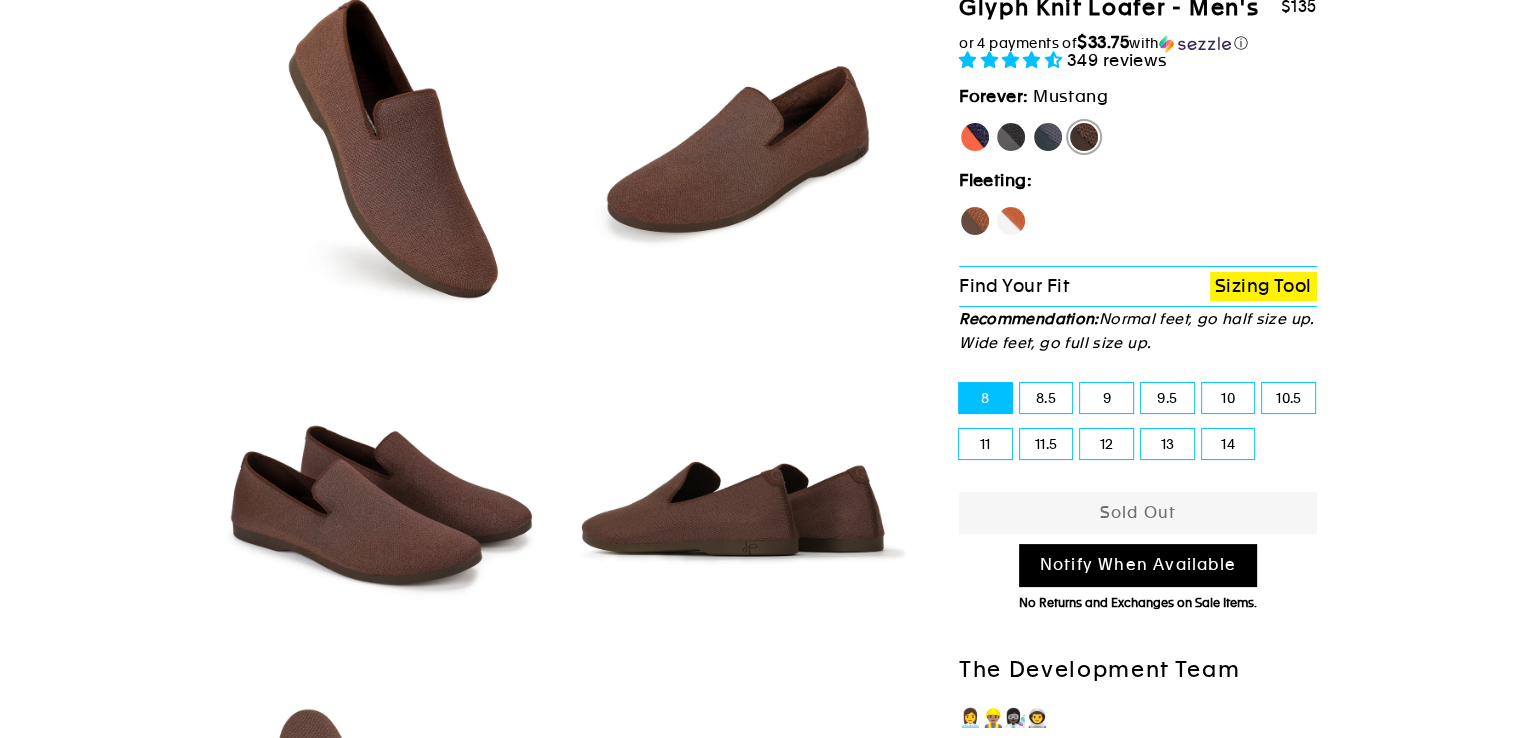 click on "Rhino" at bounding box center (1048, 137) 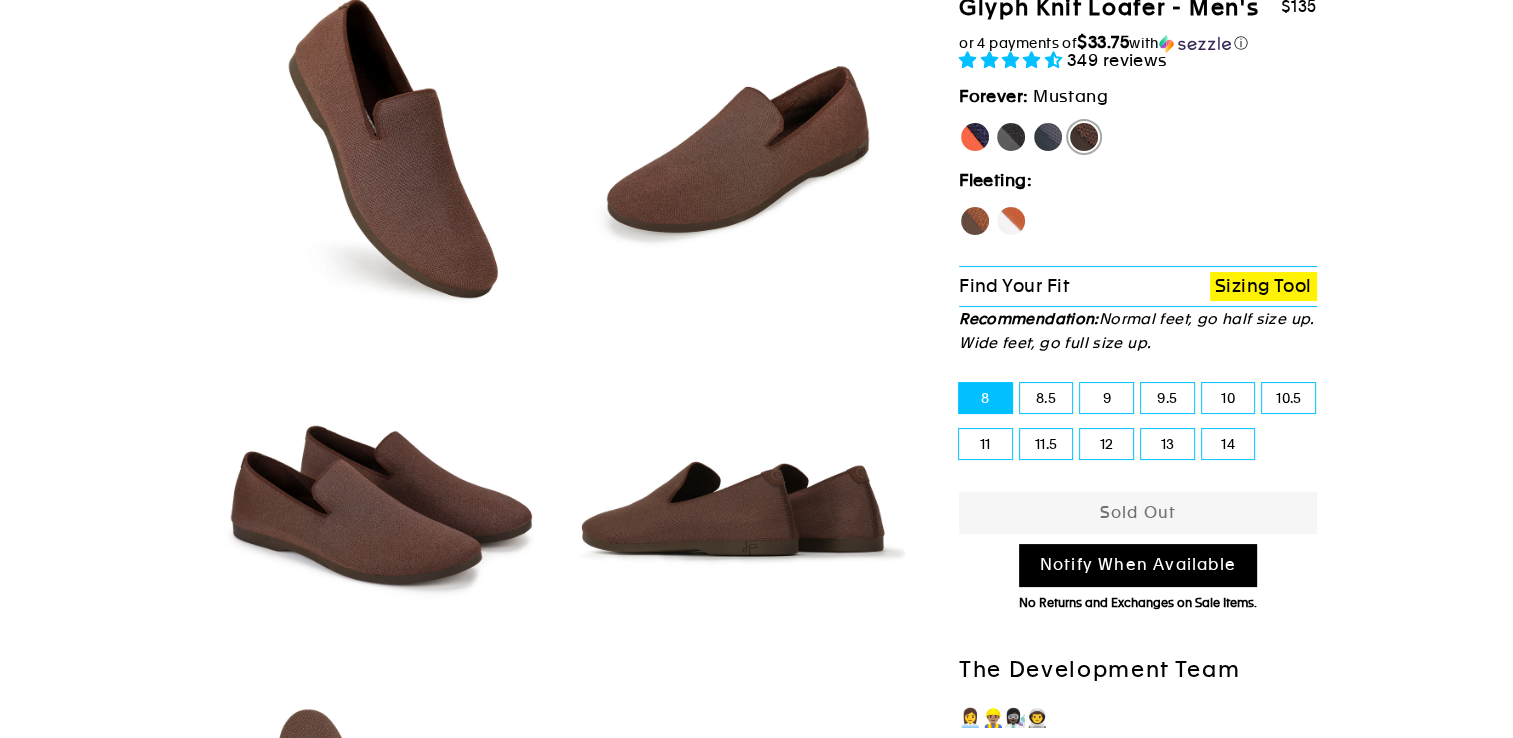 click on "Rhino" at bounding box center [1032, 121] 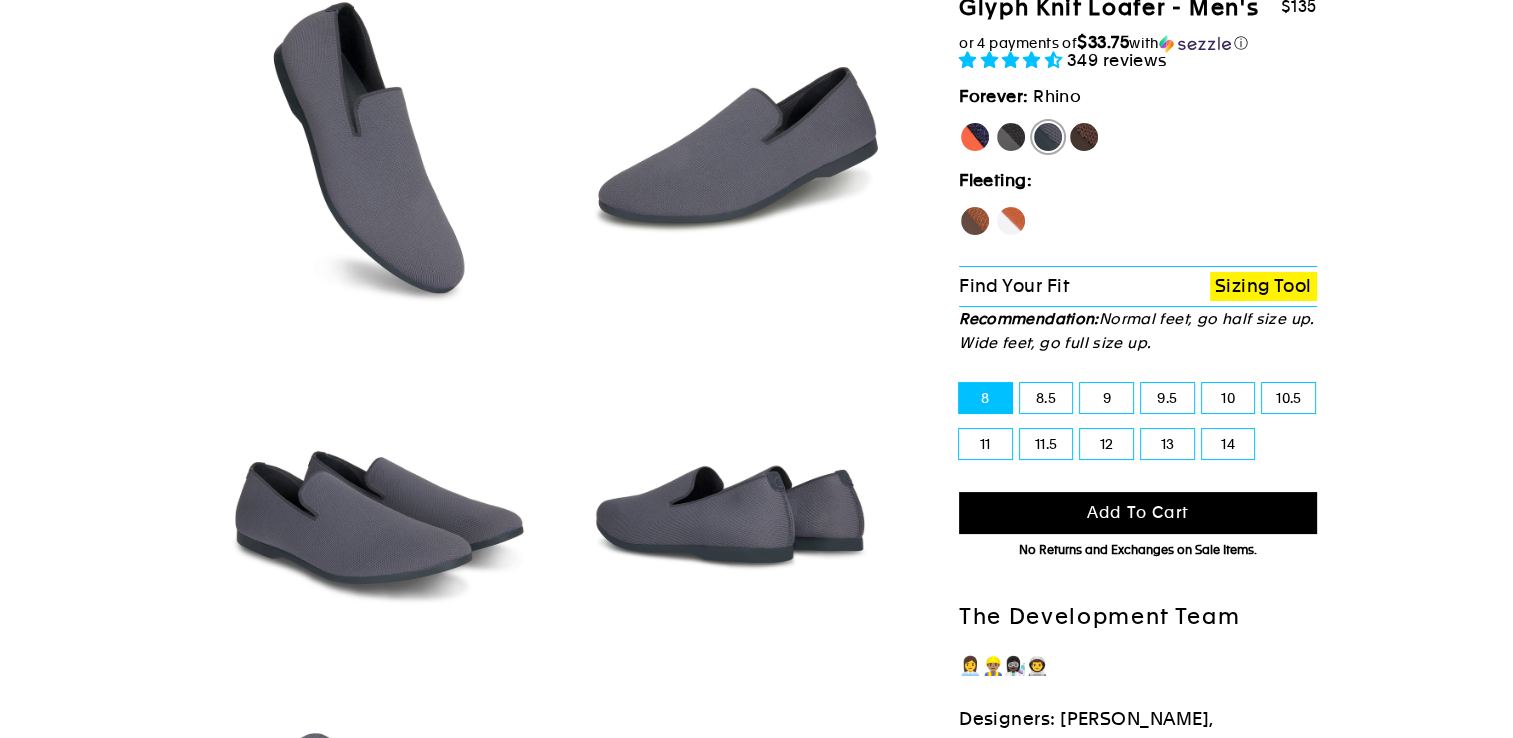 click on "11" at bounding box center (985, 444) 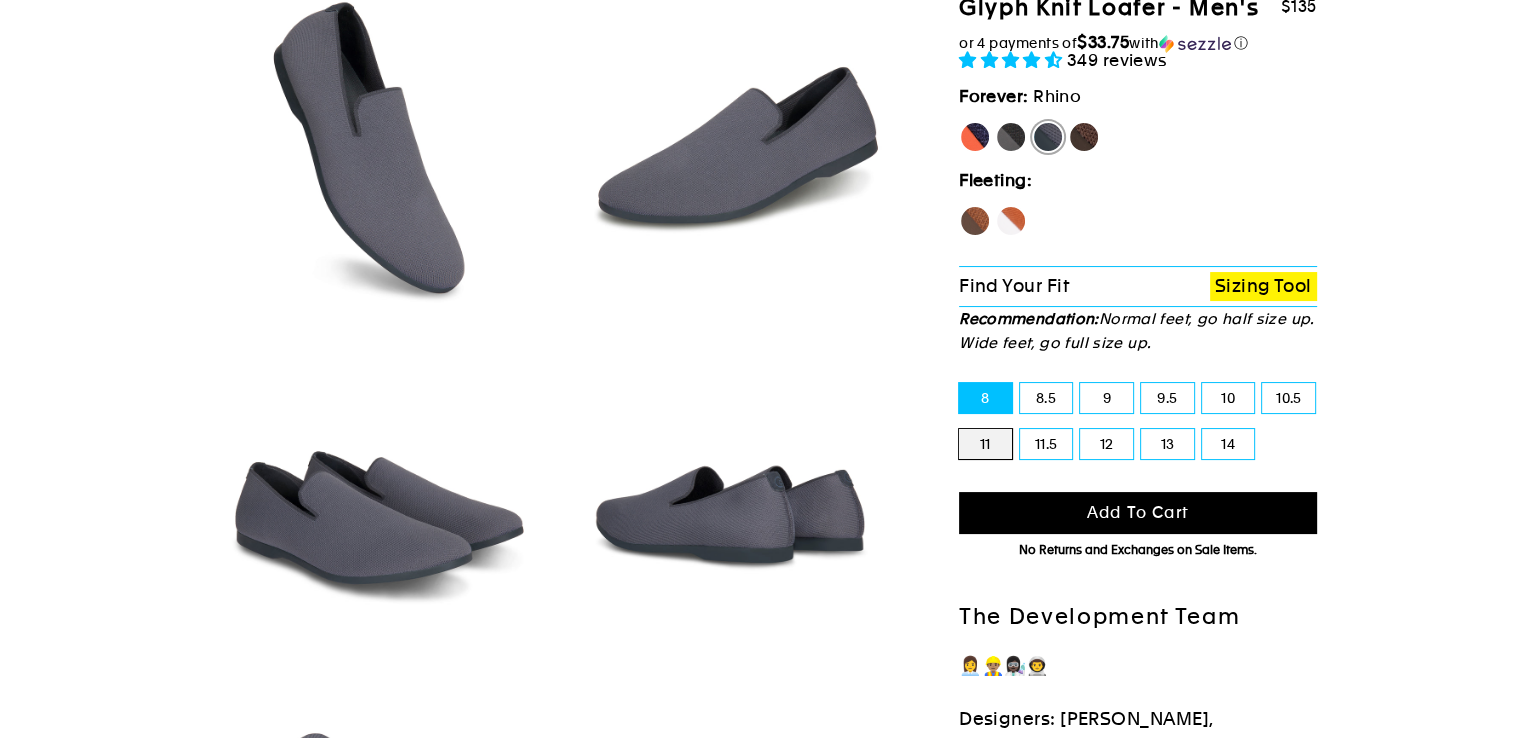 click on "11" at bounding box center [959, 429] 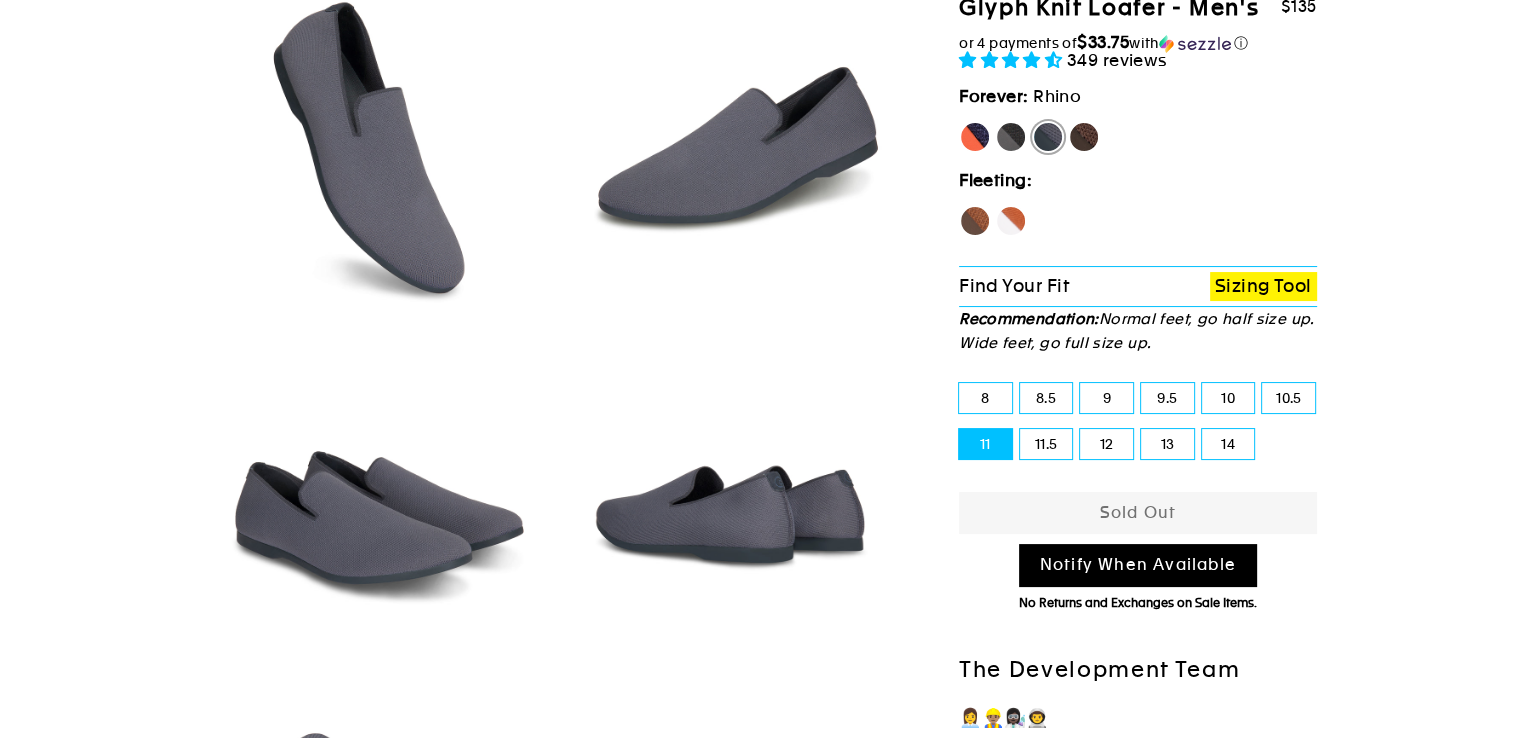 click on "[PERSON_NAME]" at bounding box center (975, 137) 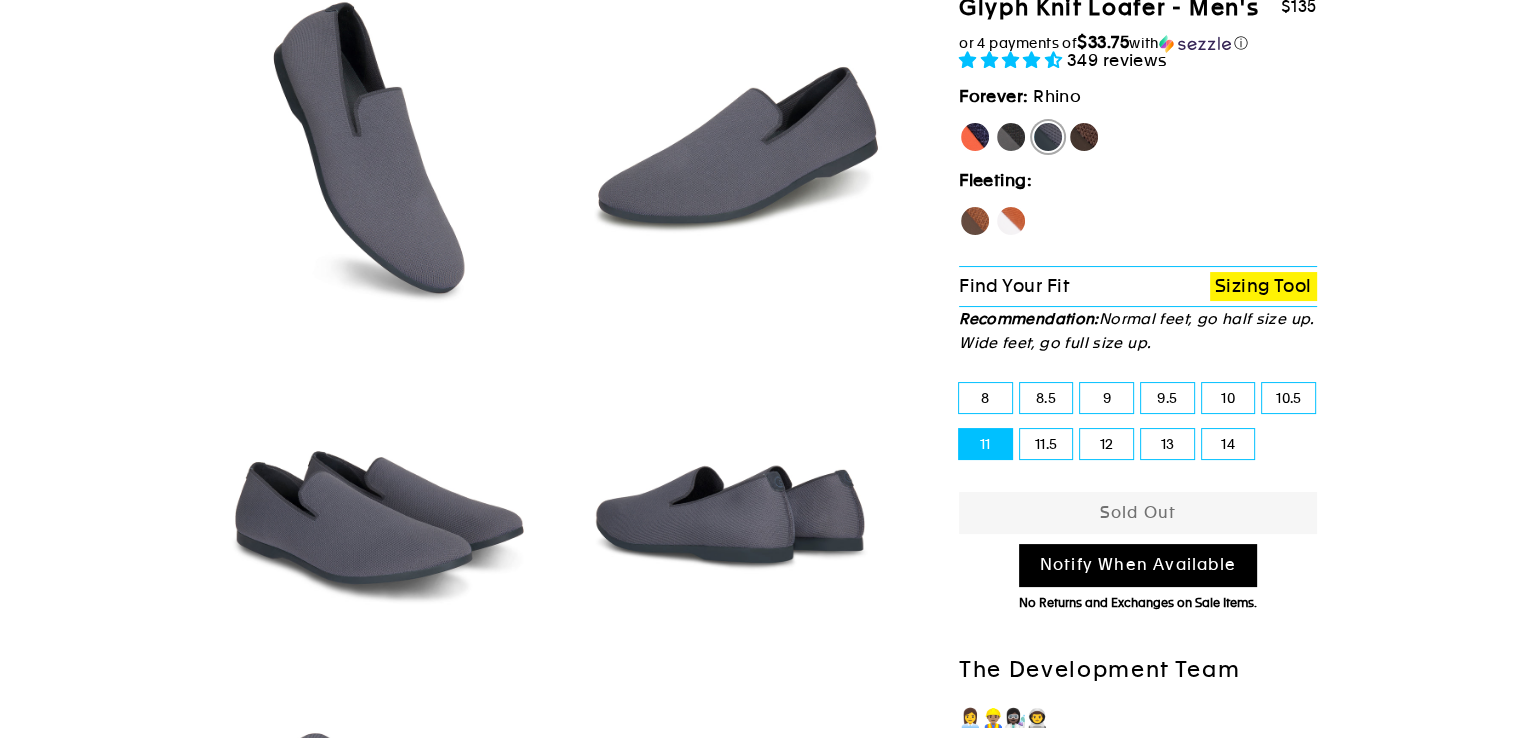 click on "[PERSON_NAME]" at bounding box center [959, 121] 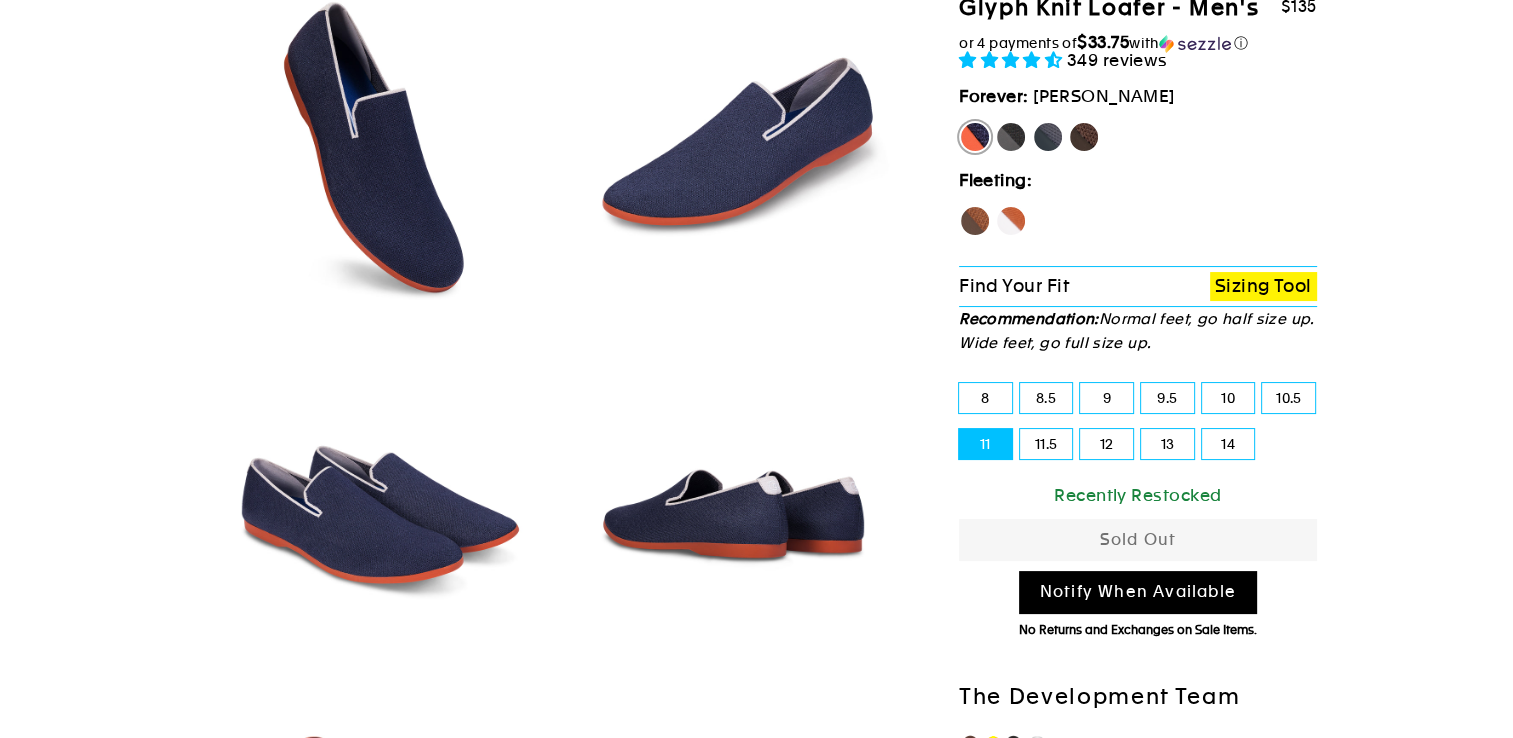click on "10.5" at bounding box center (1288, 398) 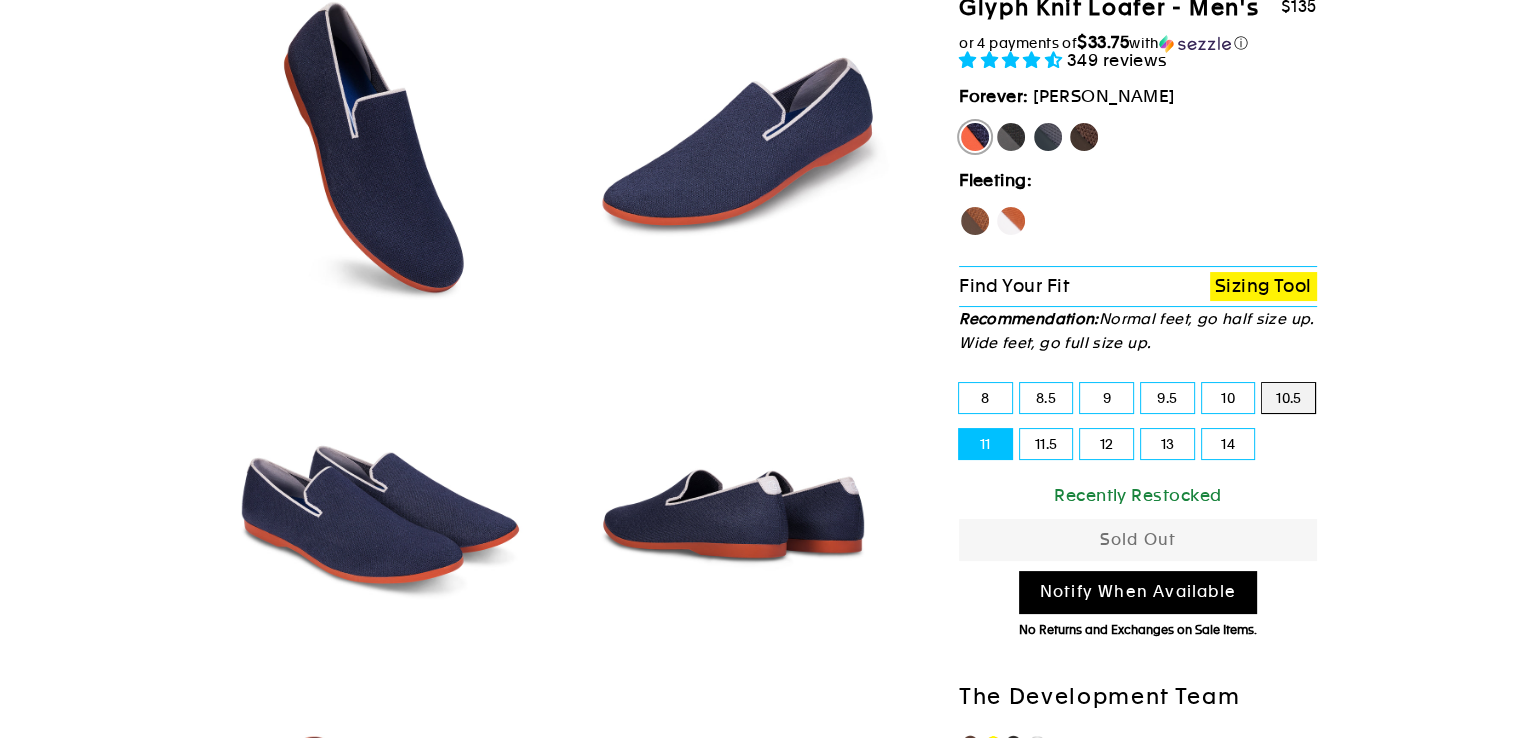 click on "10.5" at bounding box center [1262, 383] 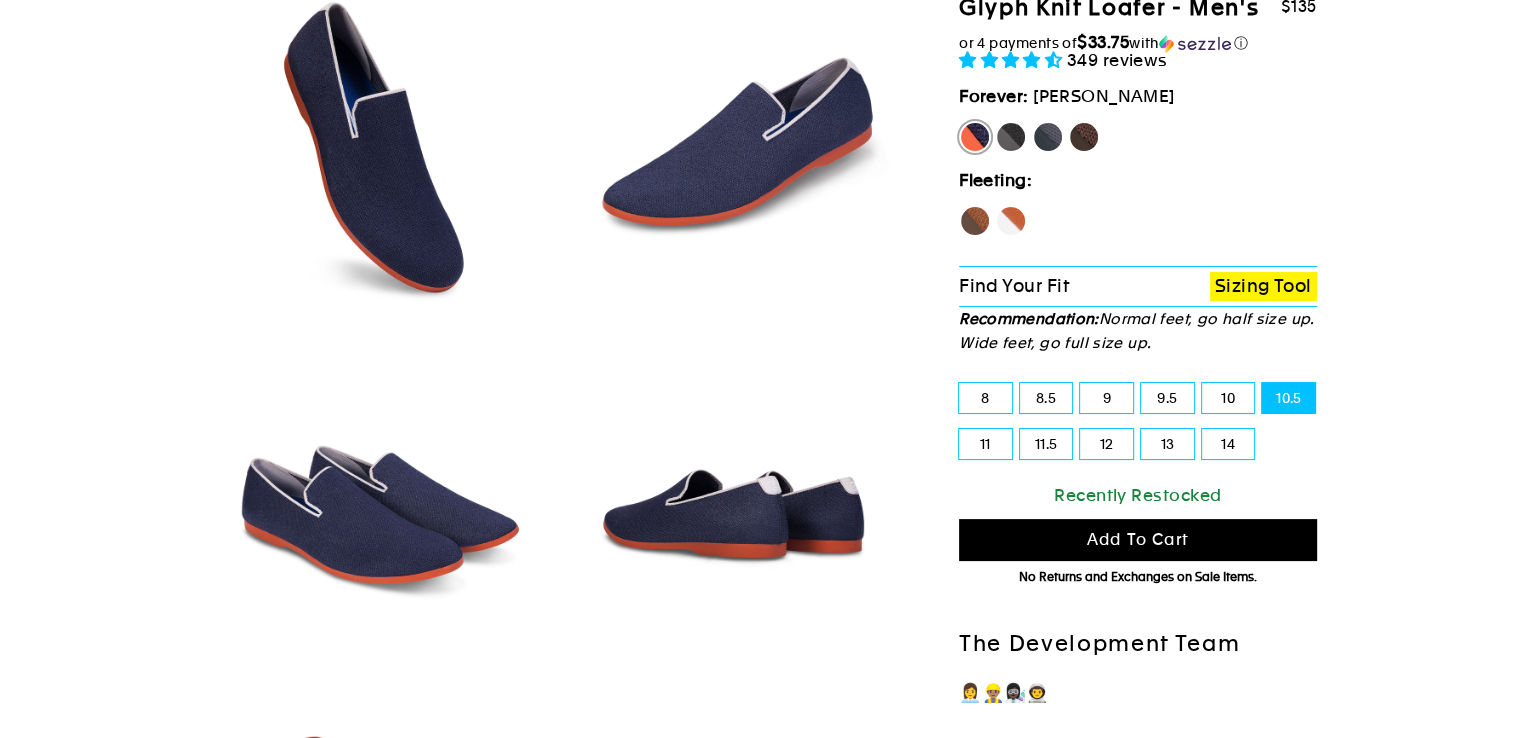 click on "11" at bounding box center [985, 444] 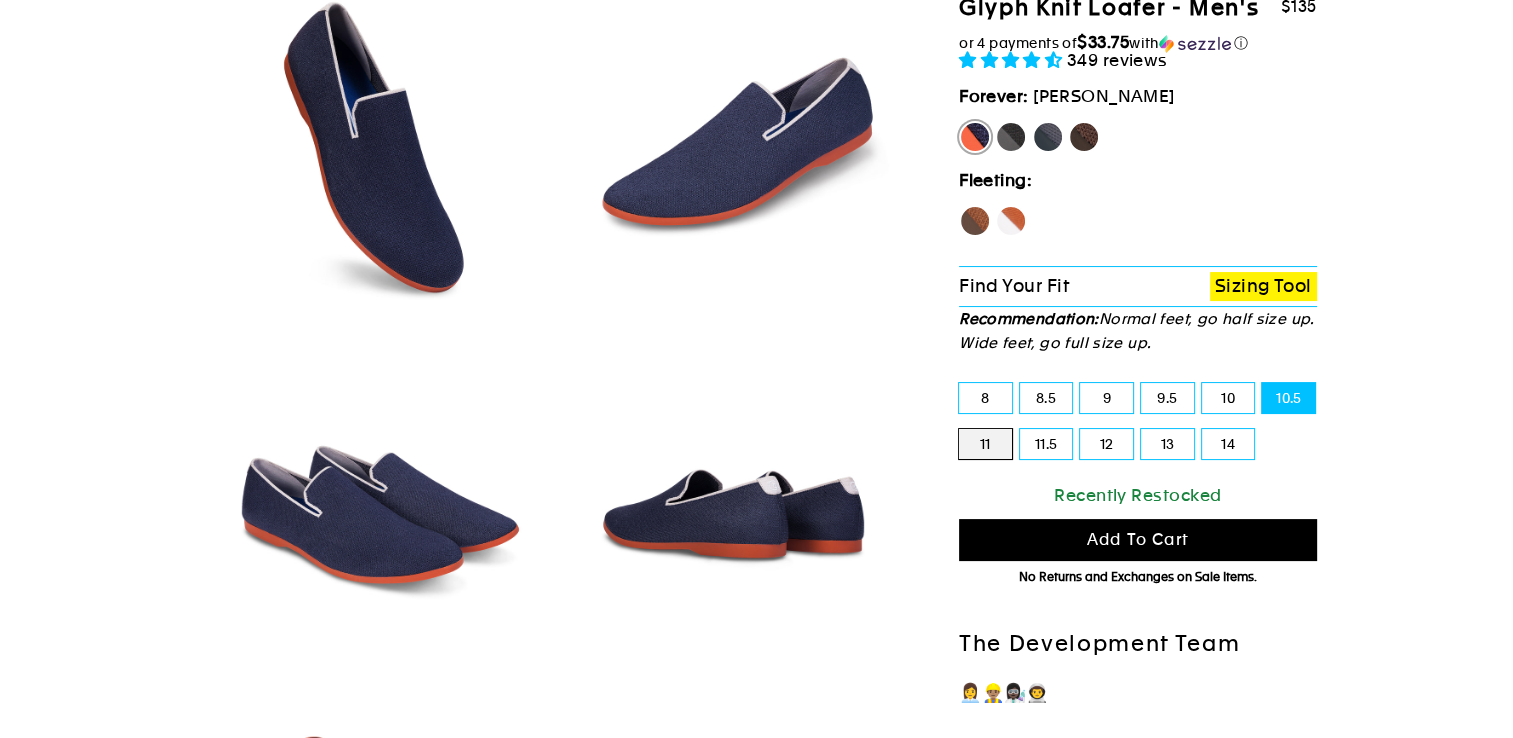 click on "11" at bounding box center (959, 429) 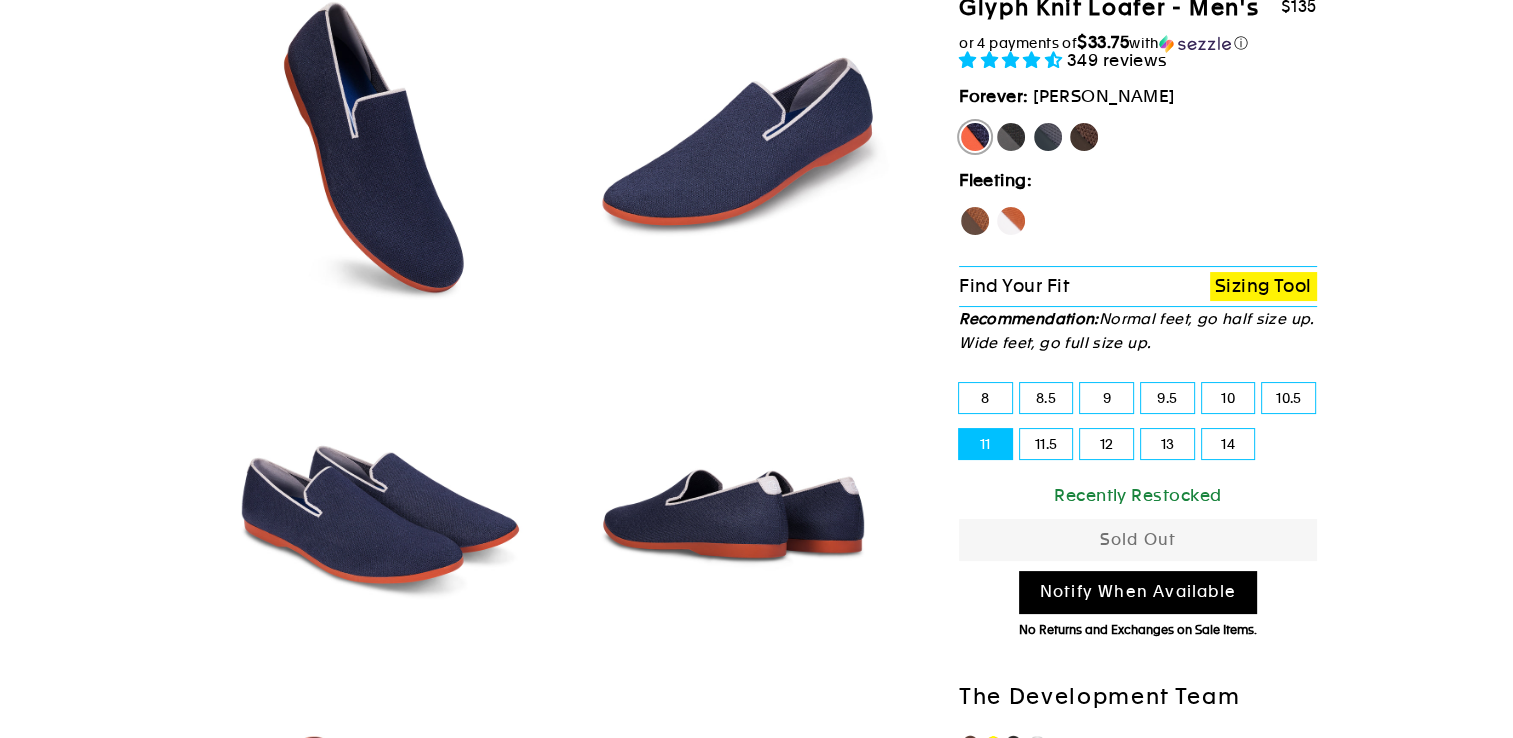 click on "Mustang" at bounding box center (1084, 137) 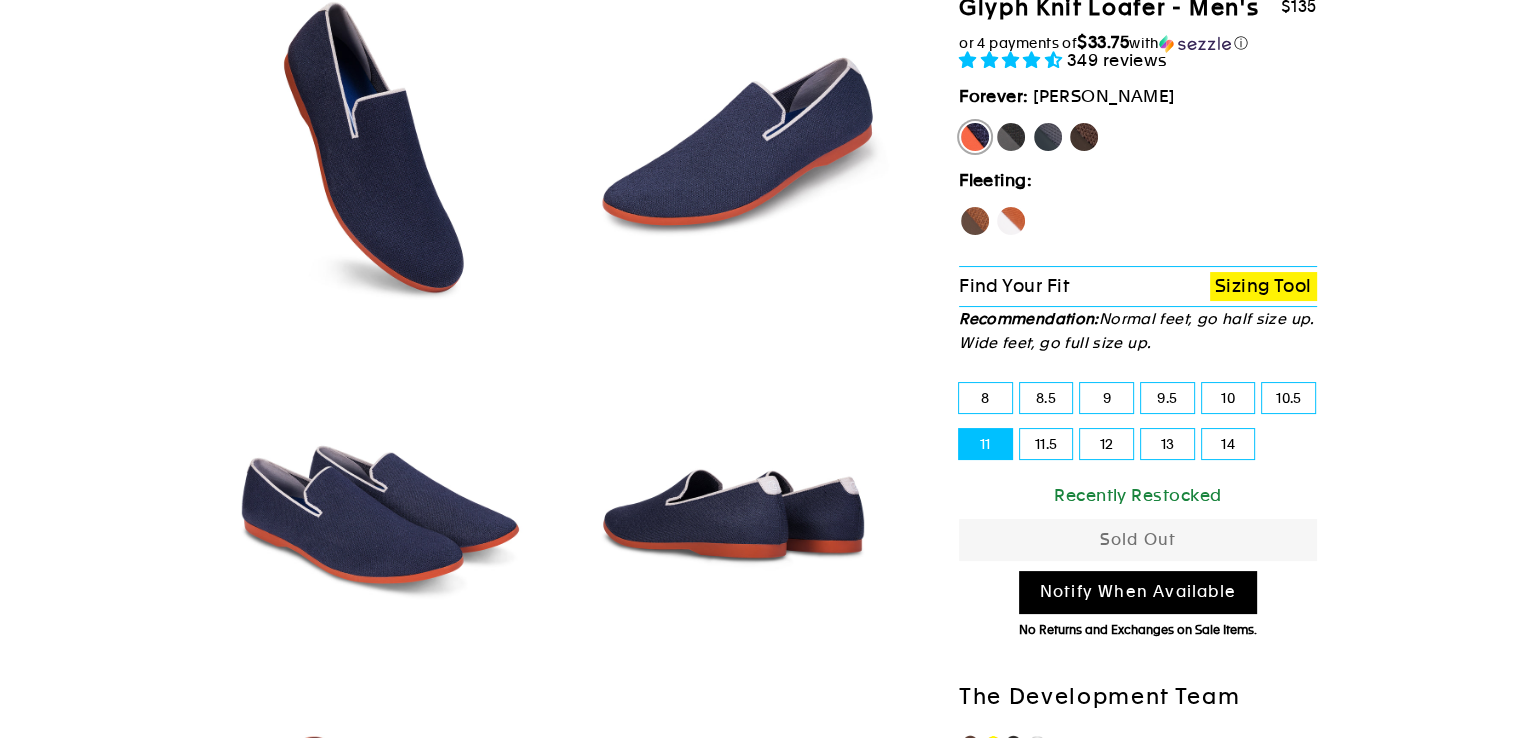 click on "Mustang" at bounding box center (1068, 121) 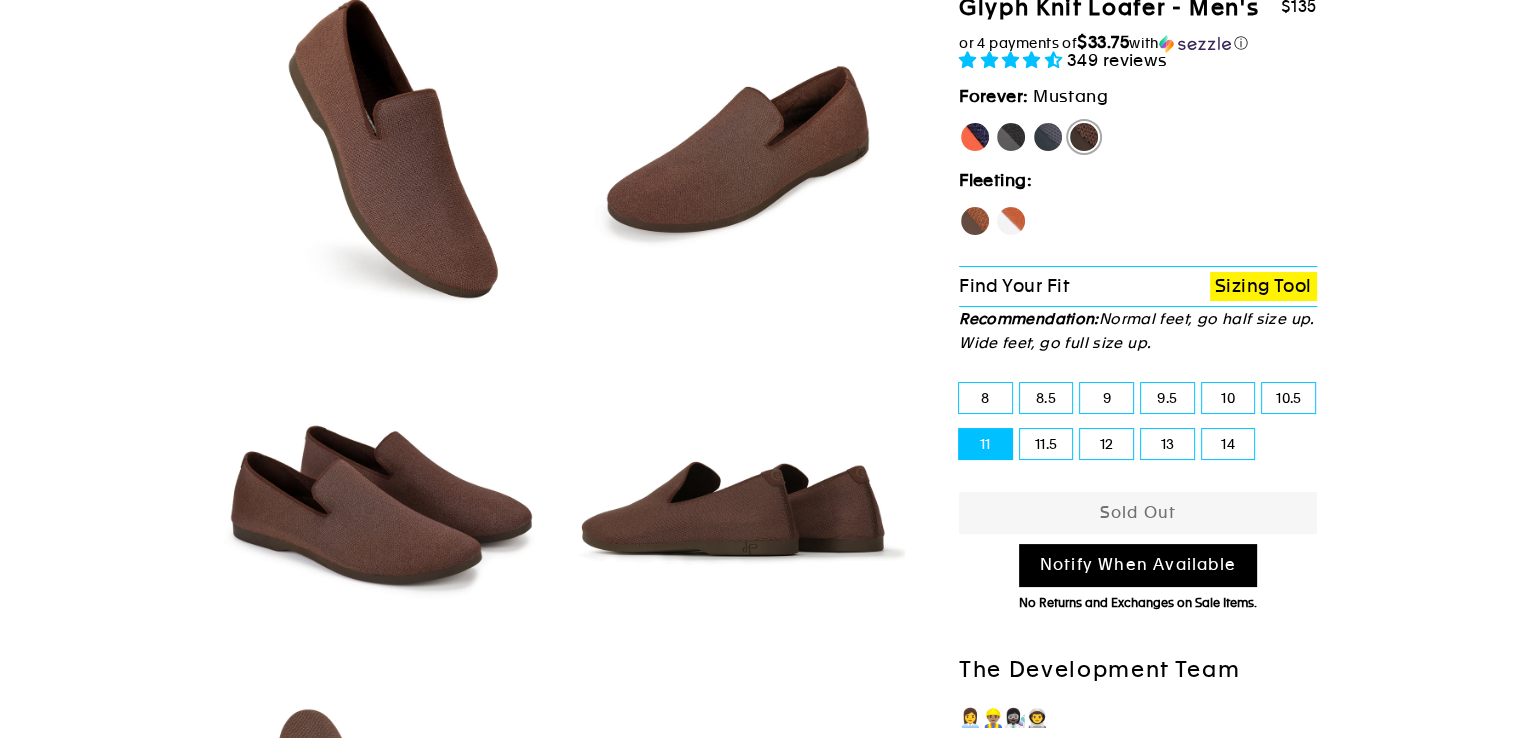 click on "Rhino" at bounding box center [1048, 137] 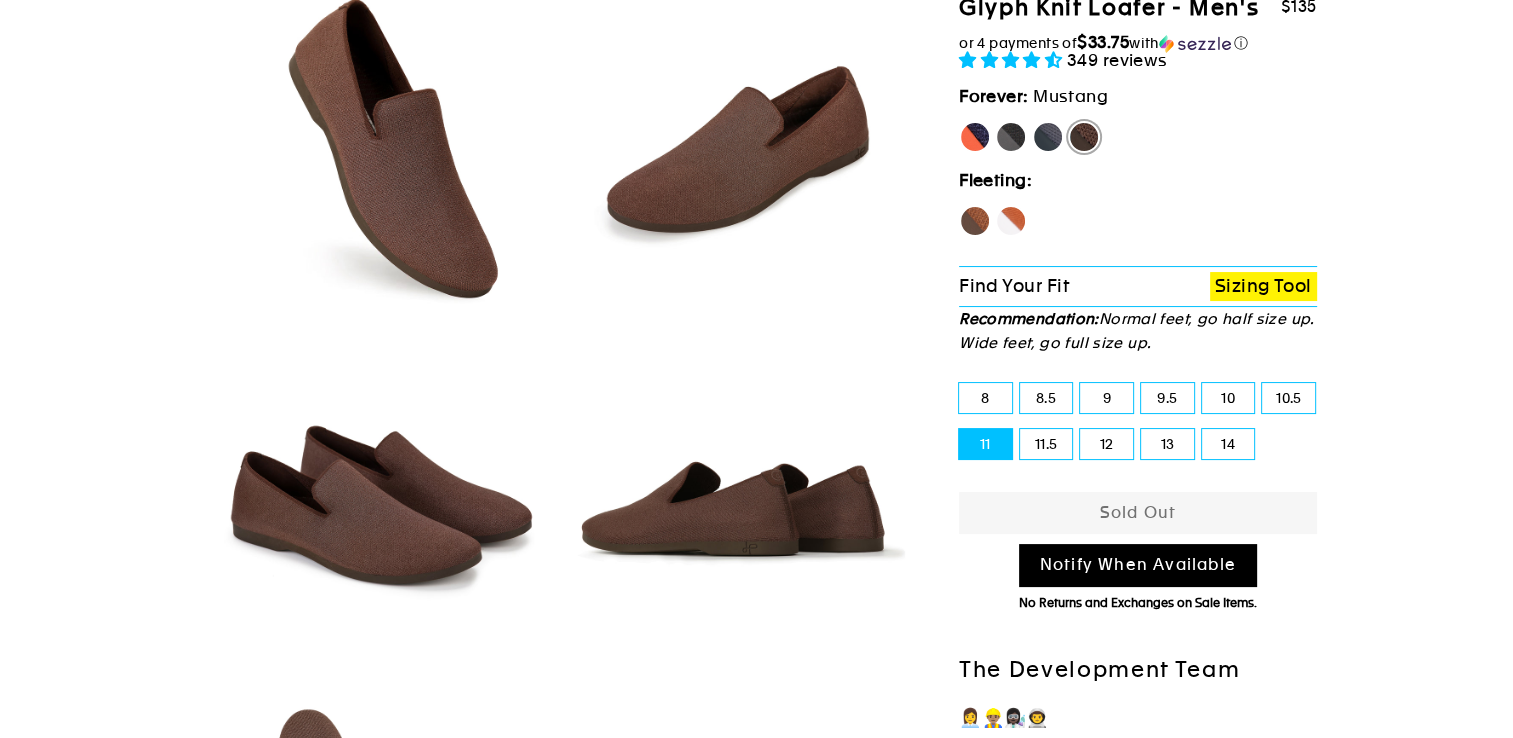 click on "Rhino" at bounding box center (1032, 121) 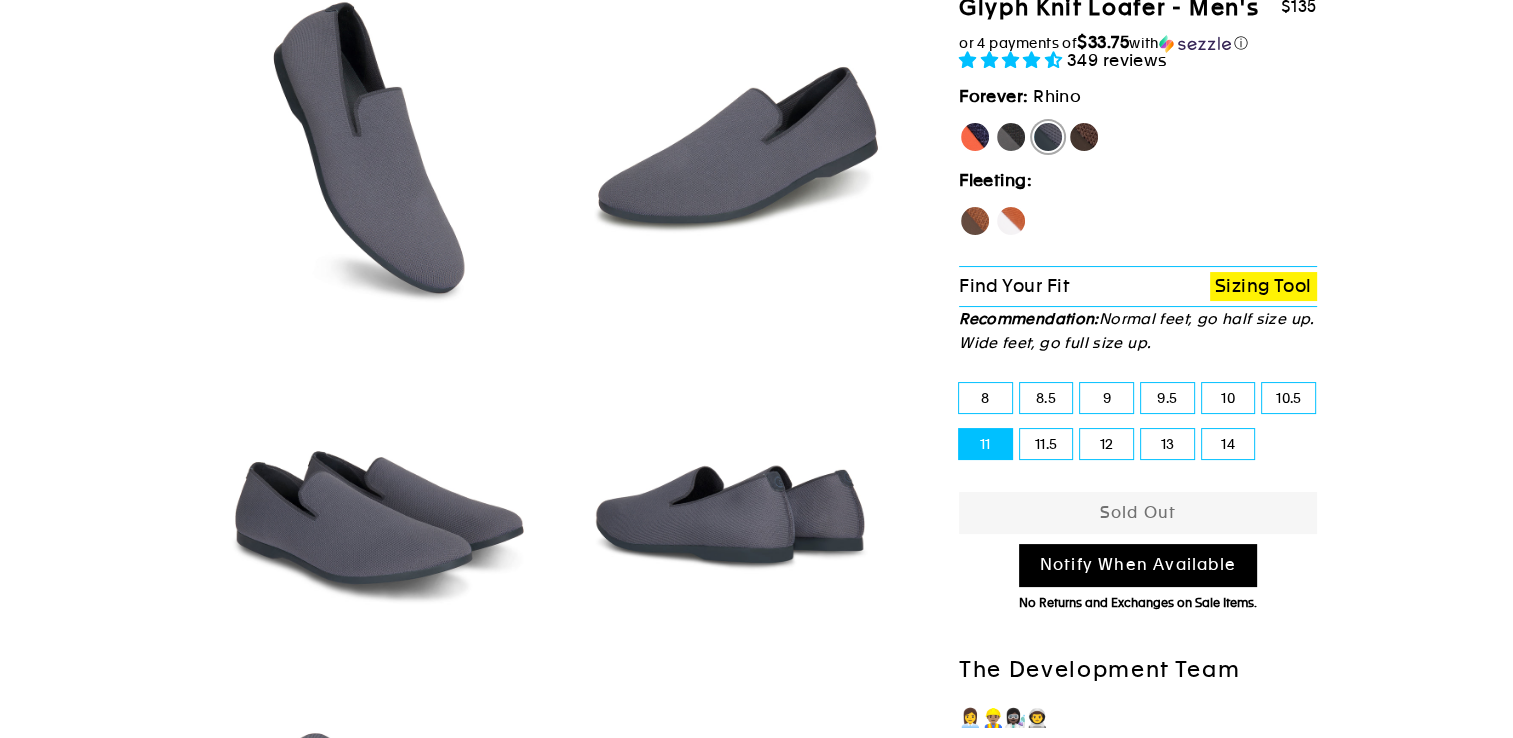 click on "Panther" at bounding box center (1011, 137) 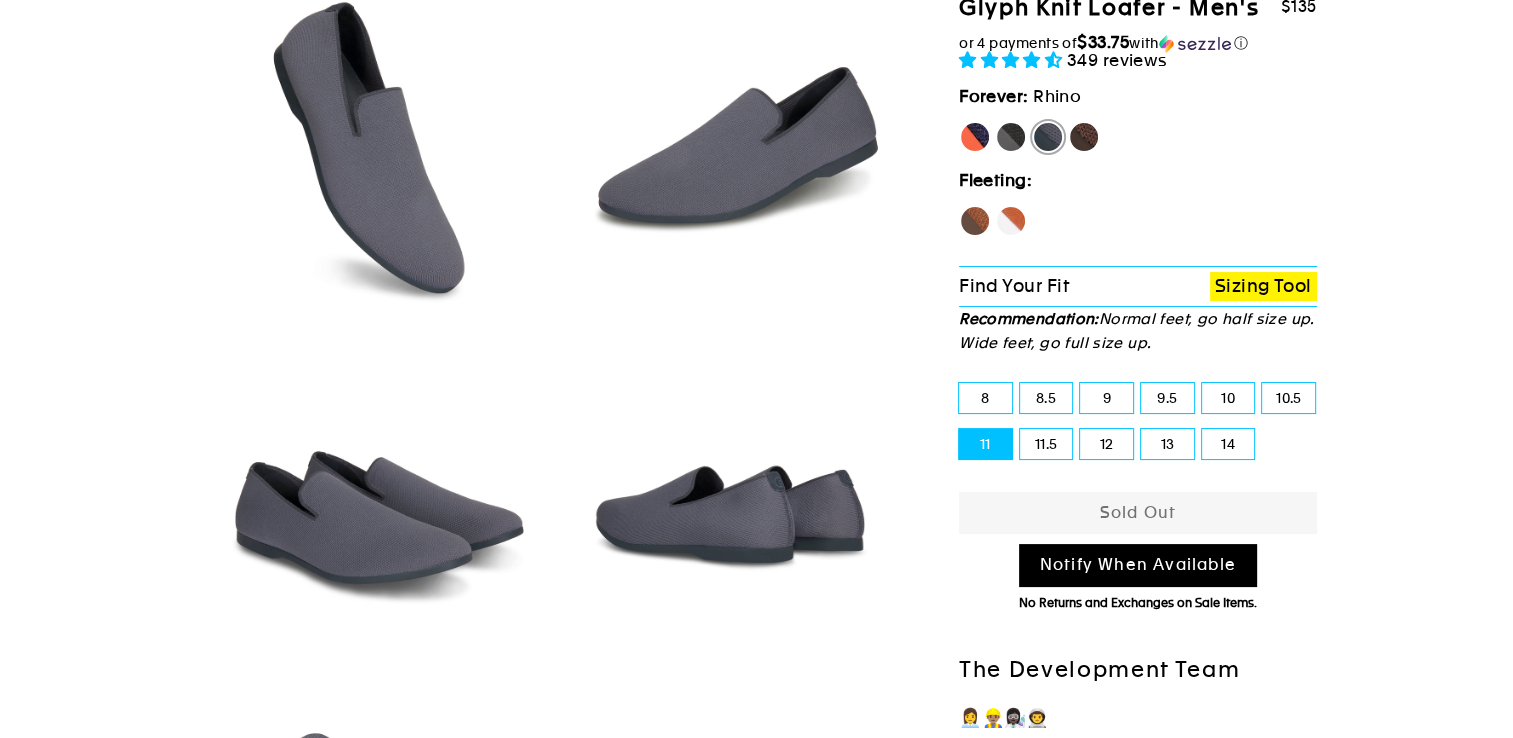 click on "Panther" at bounding box center [995, 121] 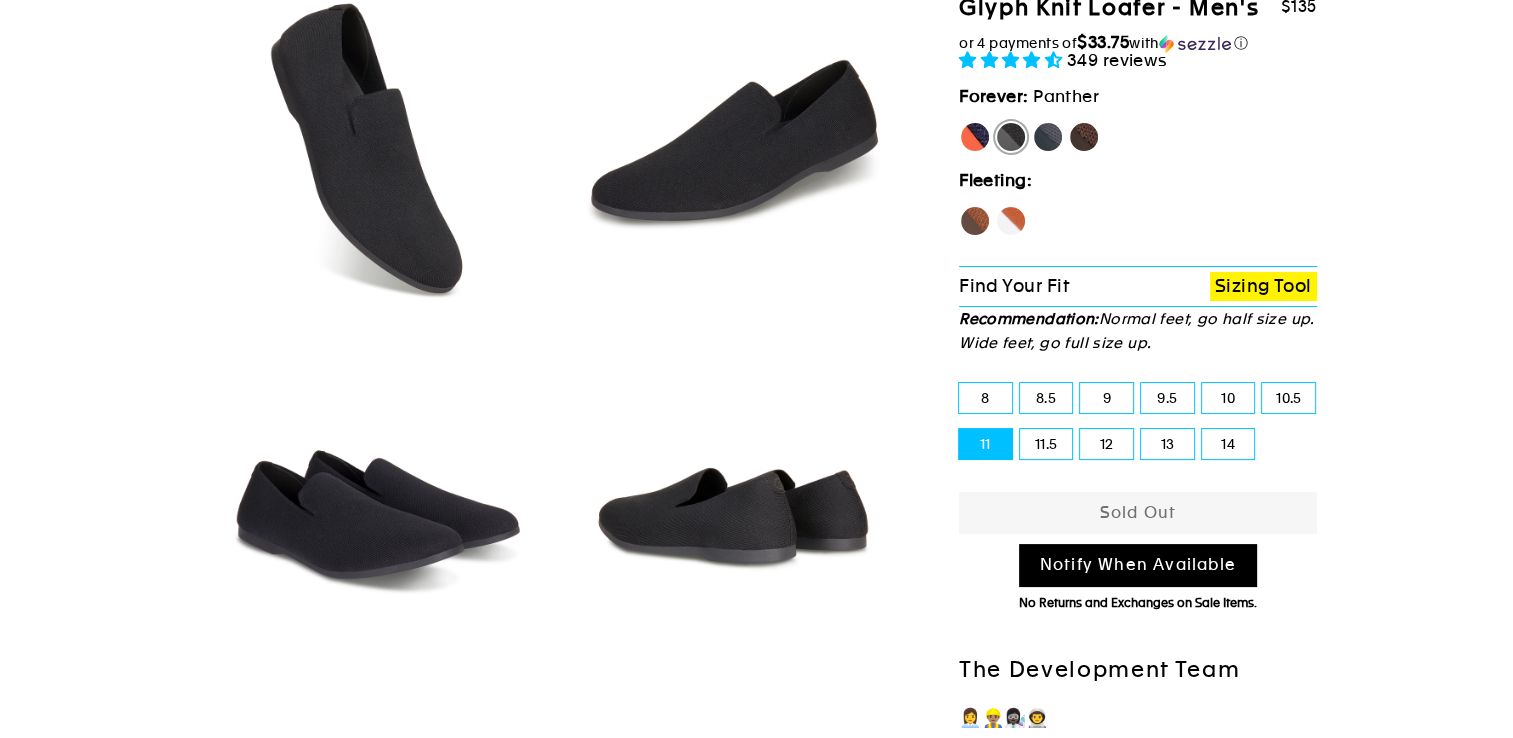 click on "[PERSON_NAME]" at bounding box center (975, 137) 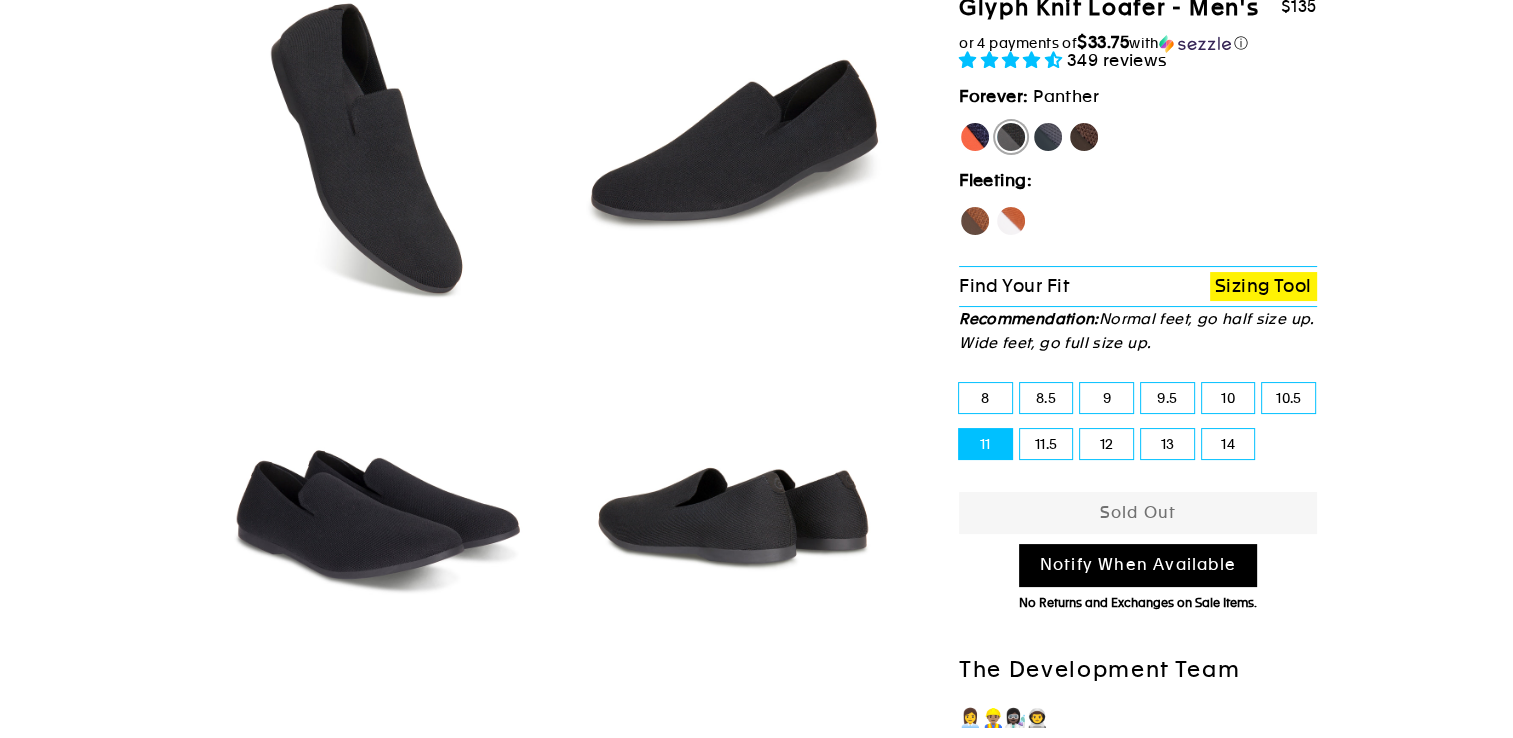 click on "[PERSON_NAME]" at bounding box center [959, 121] 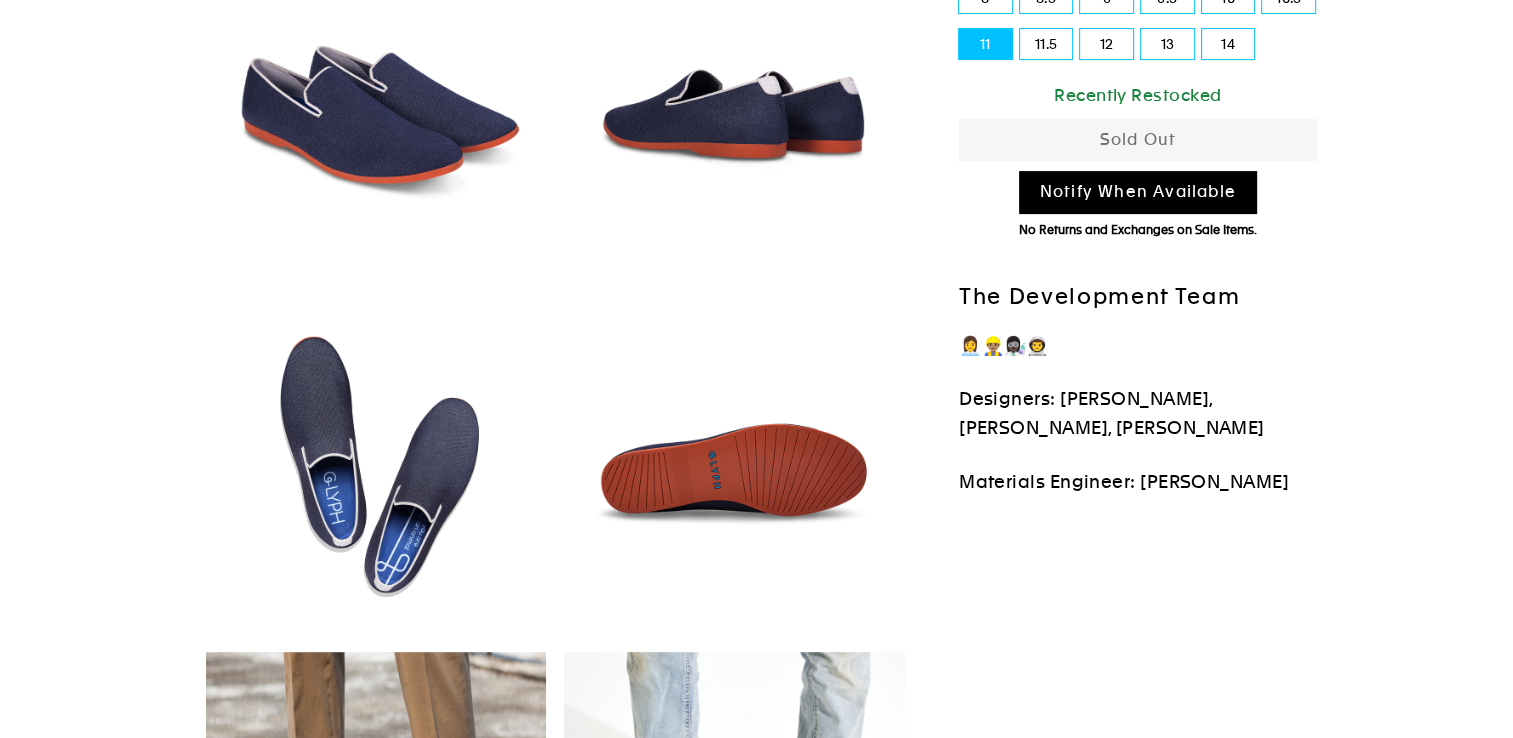 scroll, scrollTop: 0, scrollLeft: 0, axis: both 